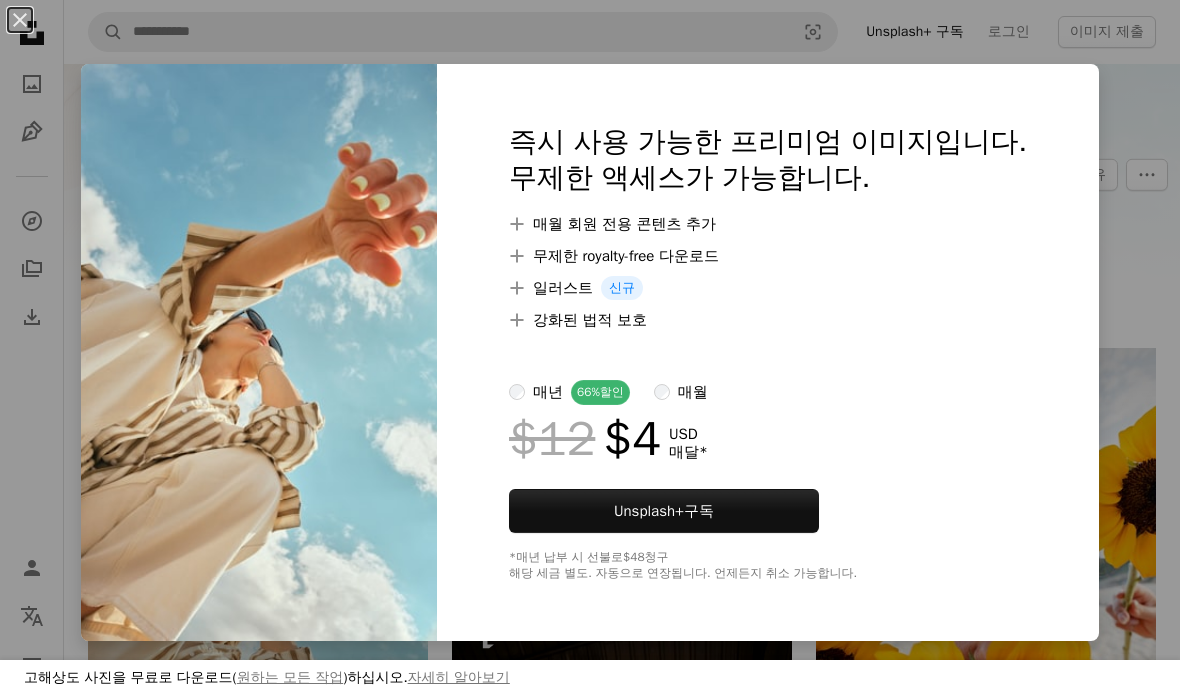 scroll, scrollTop: 363, scrollLeft: 0, axis: vertical 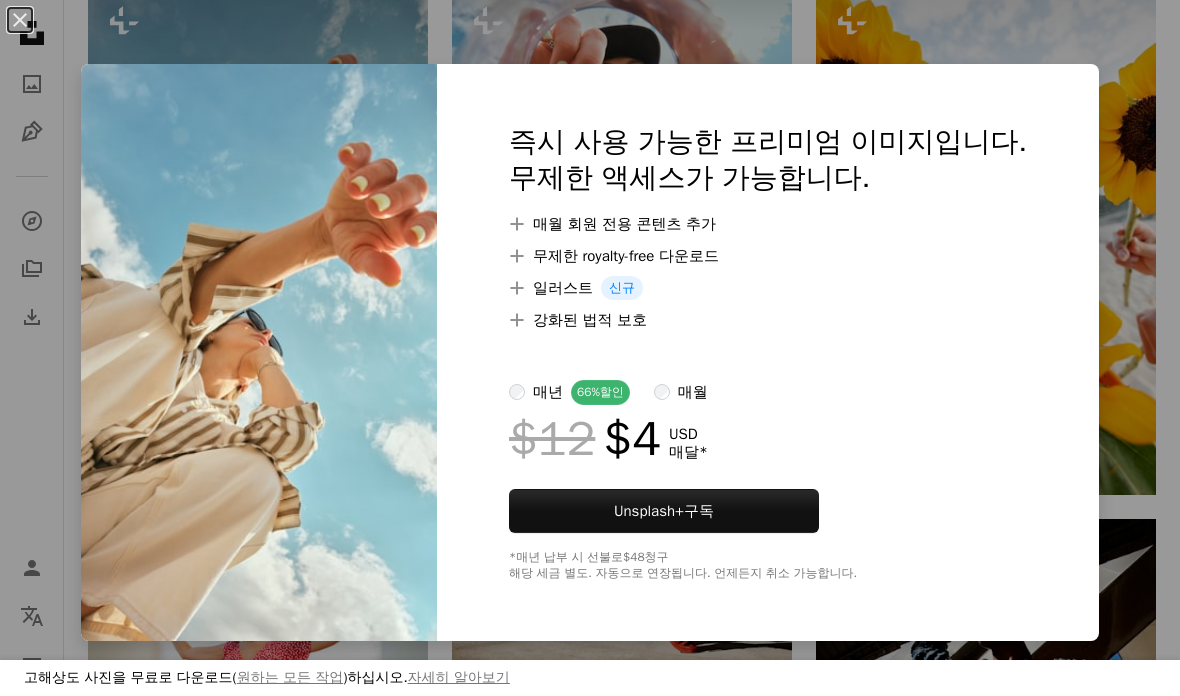 click on "An X shape 고해상도 사진을 무료로 다운로드( 원하는 모든 작업 )하십시오. 자세히 알아보기 즉시 사용 가능한 프리미엄 이미지입니다. 무제한 액세스가 가능합니다. A plus sign 매월 회원 전용 콘텐츠 추가 A plus sign 무제한 royalty-free 다운로드 A plus sign 일러스트 신규 A plus sign 강화된 법적 보호 매년 66% 할인 매월 $12 $4 USD 매달 * Unsplash+ 구독 *매년 납부 시 선불로 $48 청구 해당 세금 별도. 자동으로 연장됩니다. 언제든지 취소 가능합니다." at bounding box center (590, 348) 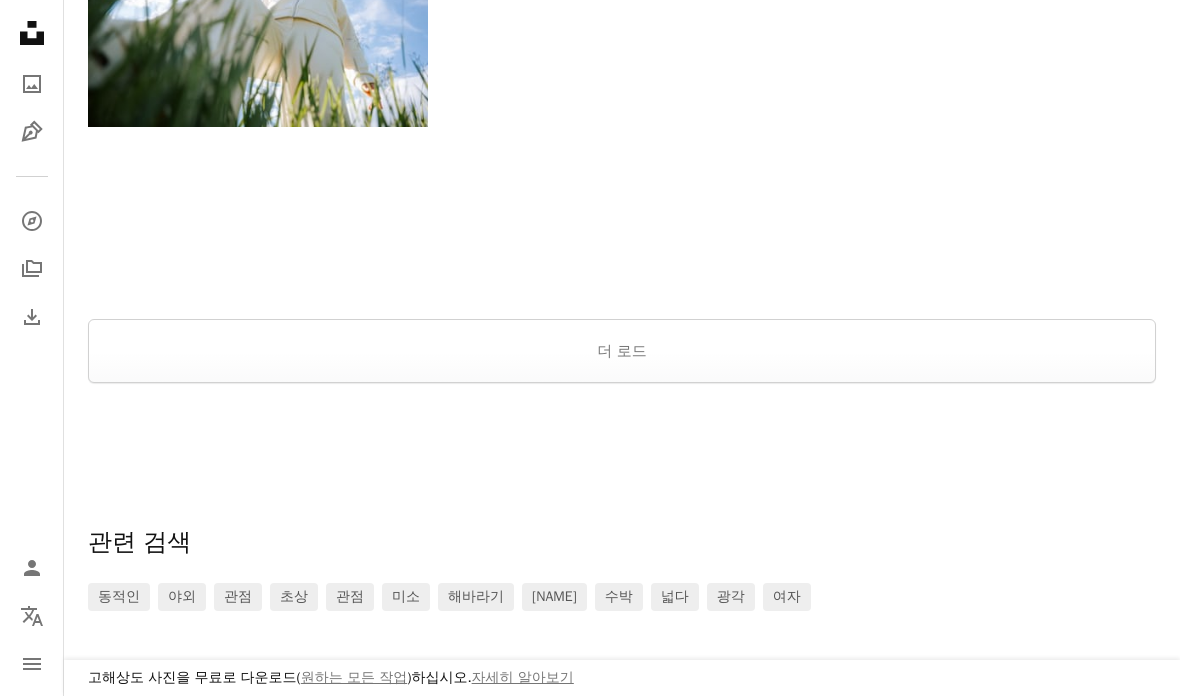 scroll, scrollTop: 3073, scrollLeft: 0, axis: vertical 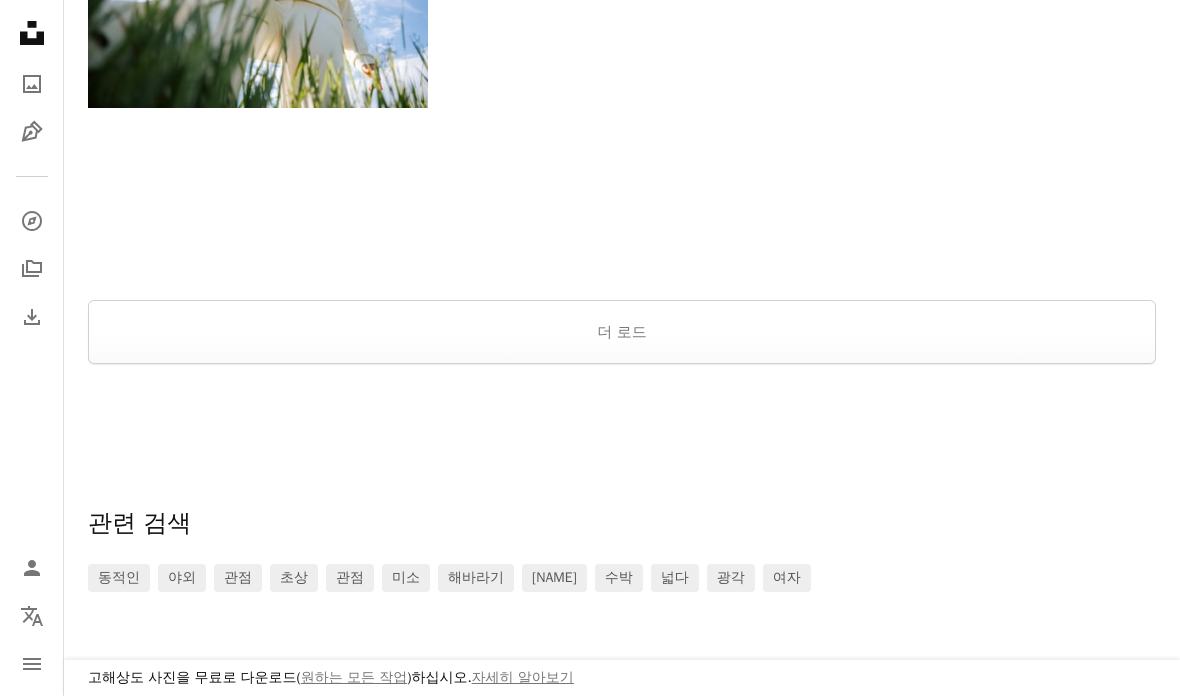 click on "더 로드" at bounding box center [622, 332] 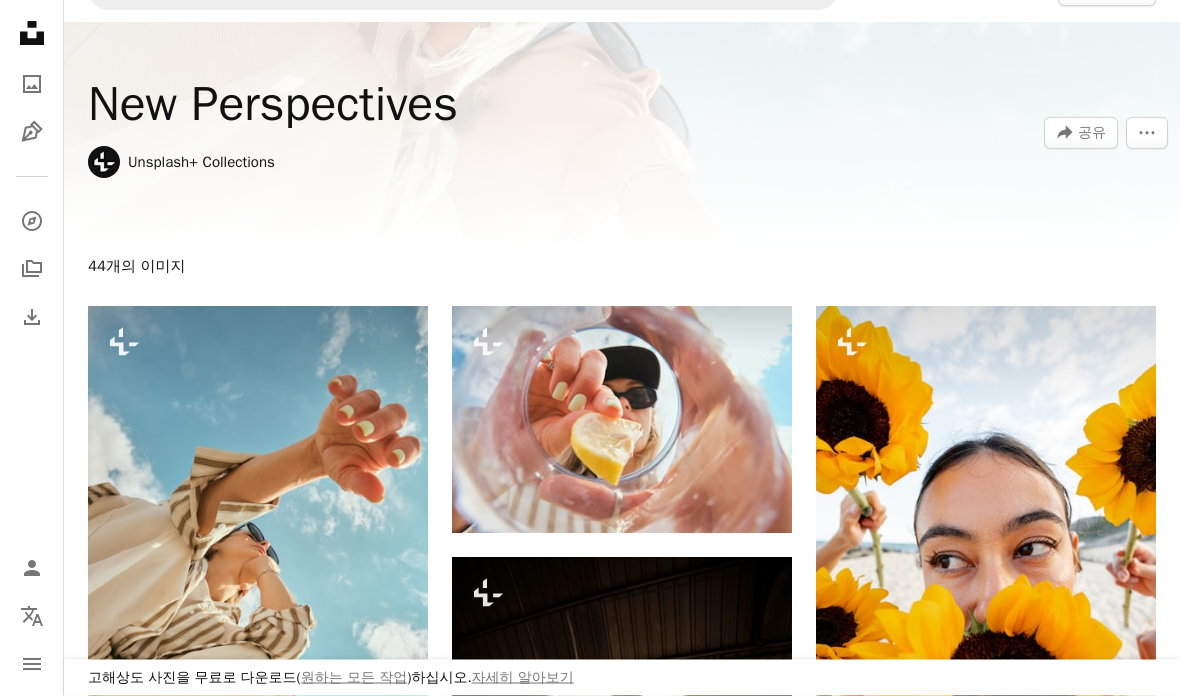 scroll, scrollTop: 0, scrollLeft: 0, axis: both 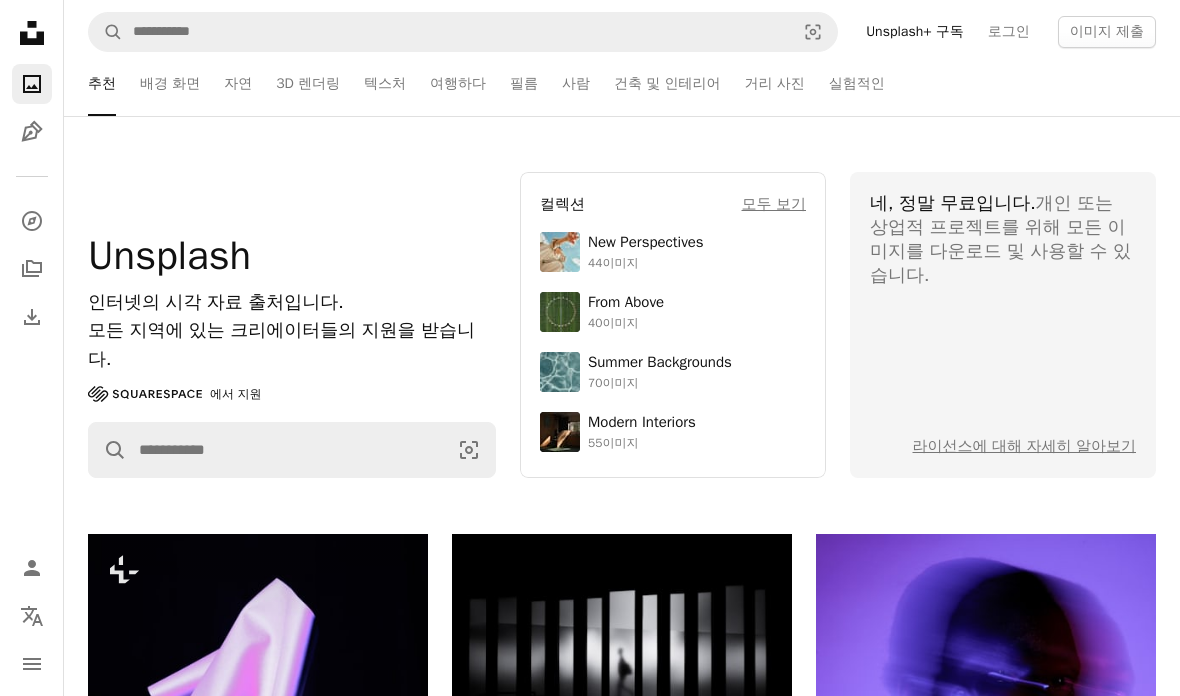 click on "From Above 40이미지" at bounding box center (626, 312) 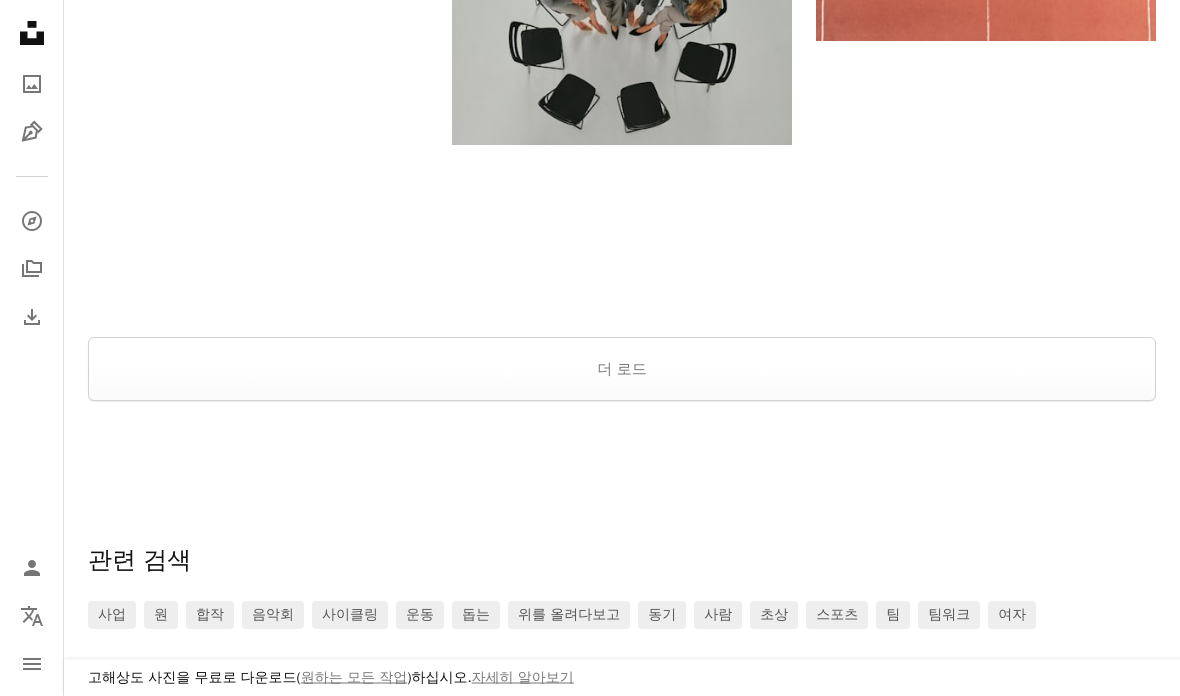 click on "더 로드" at bounding box center [622, 370] 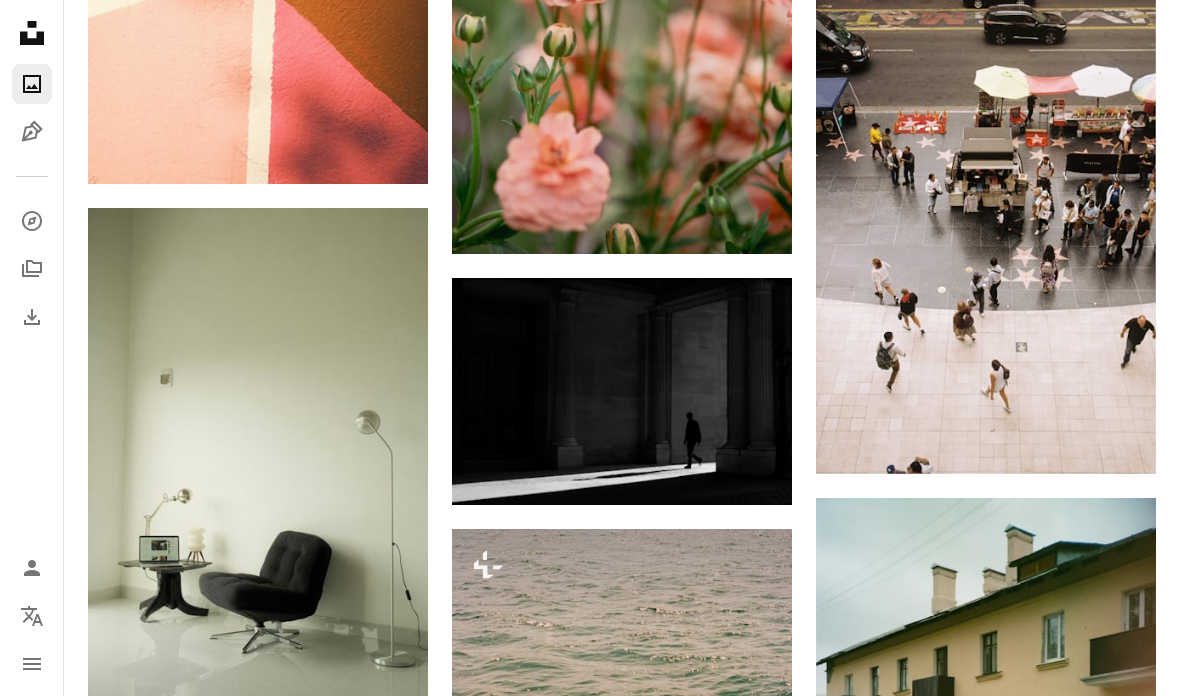 scroll, scrollTop: 0, scrollLeft: 0, axis: both 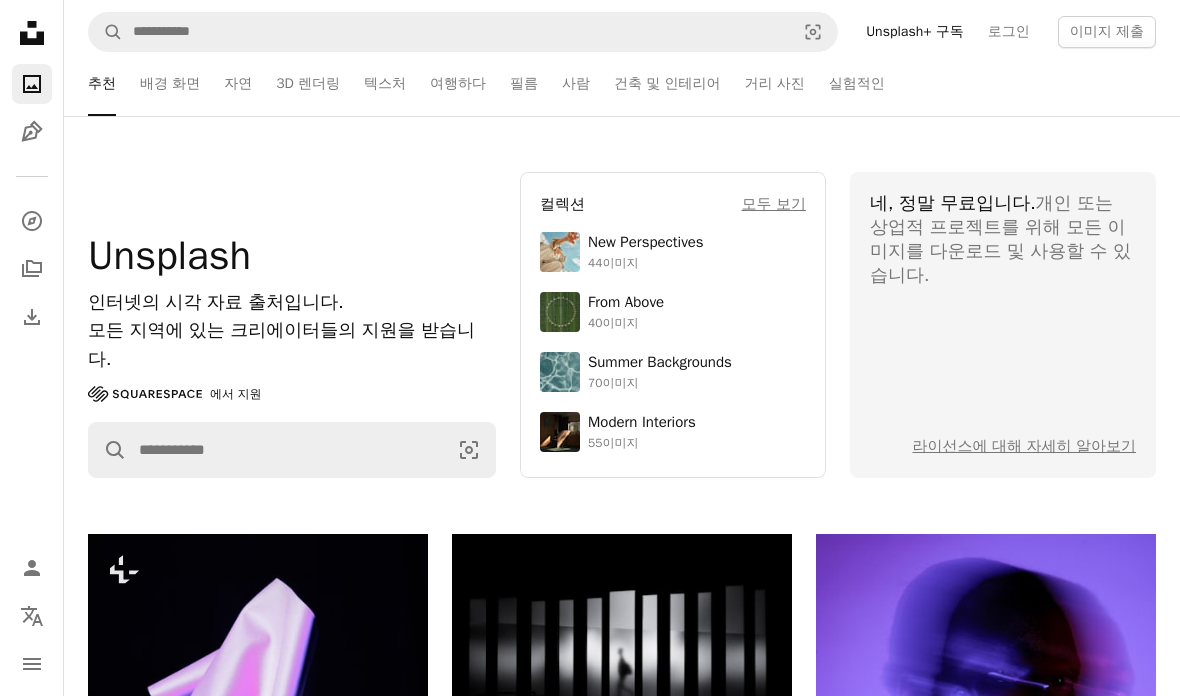click on "Summer Backgrounds" at bounding box center [660, 363] 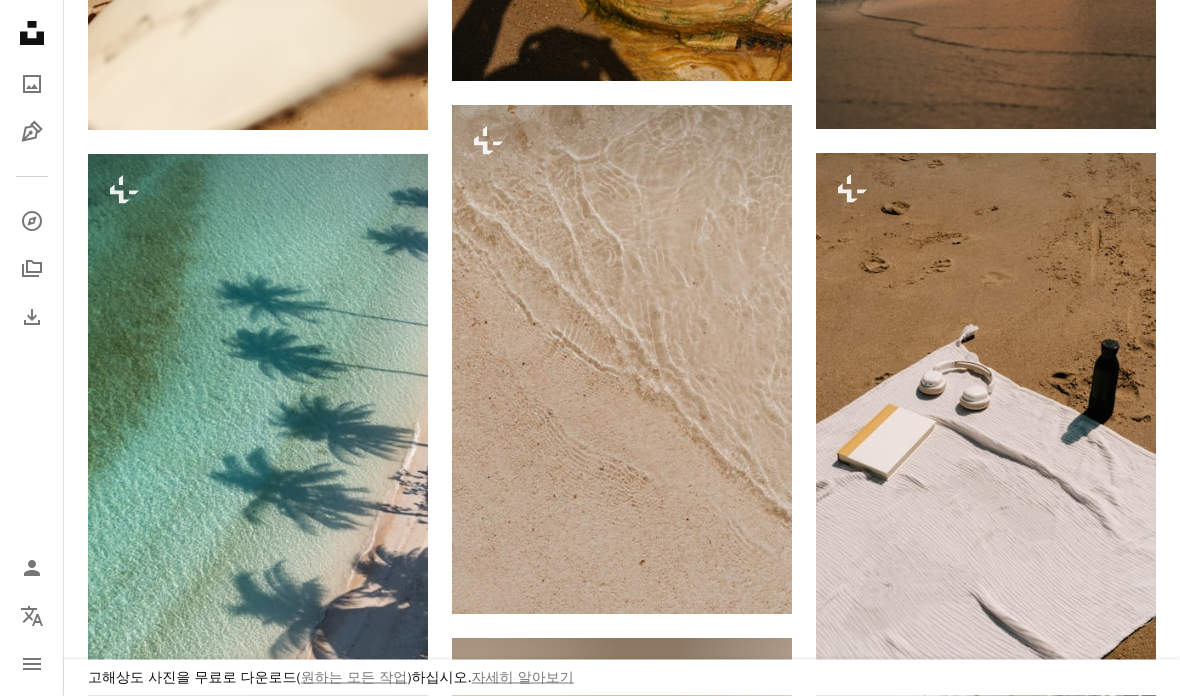 scroll, scrollTop: 1263, scrollLeft: 0, axis: vertical 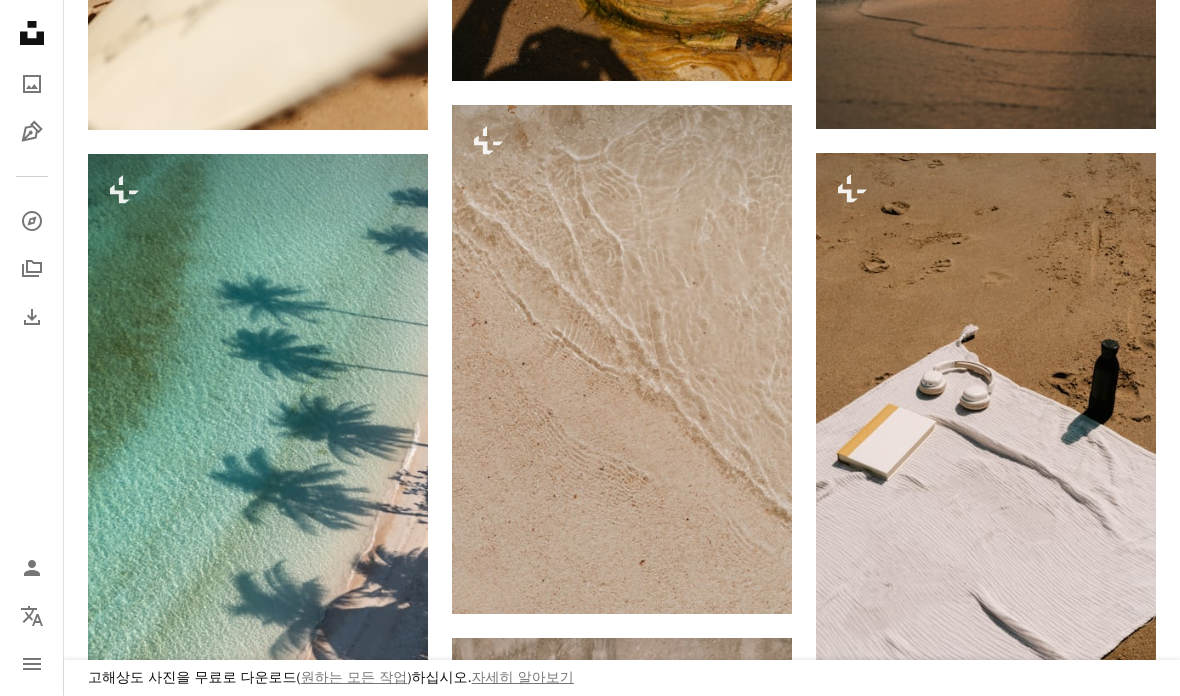 click at bounding box center (622, 359) 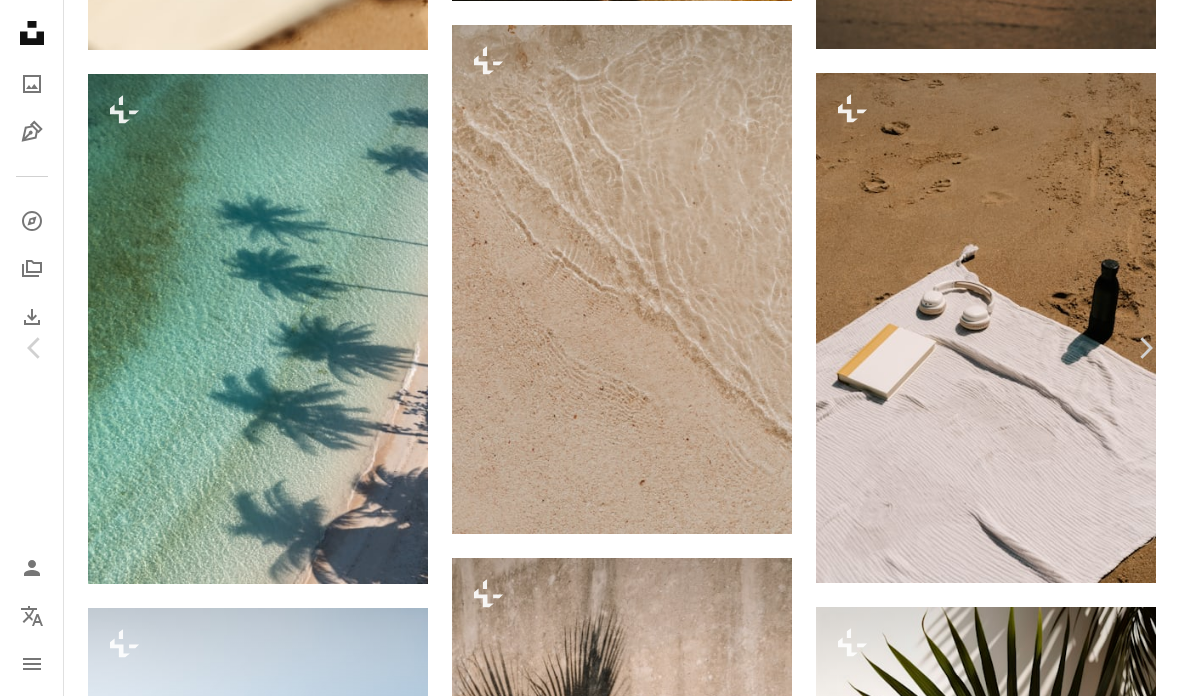 scroll, scrollTop: 123, scrollLeft: 0, axis: vertical 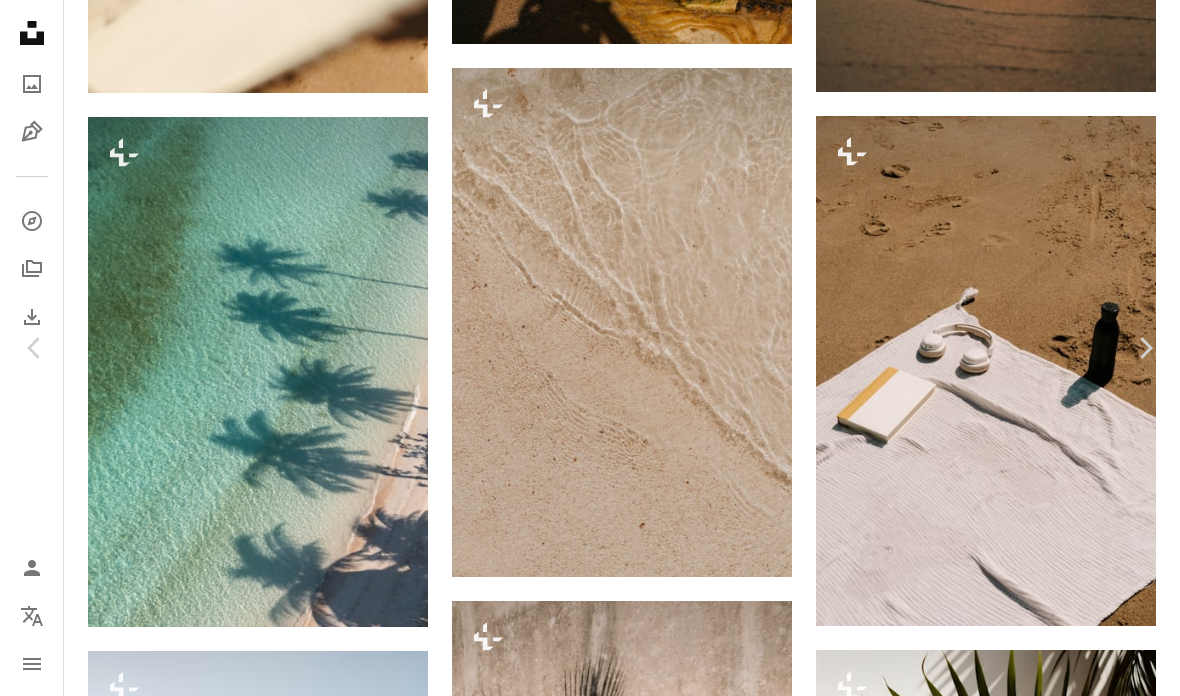 click at bounding box center (583, 4298) 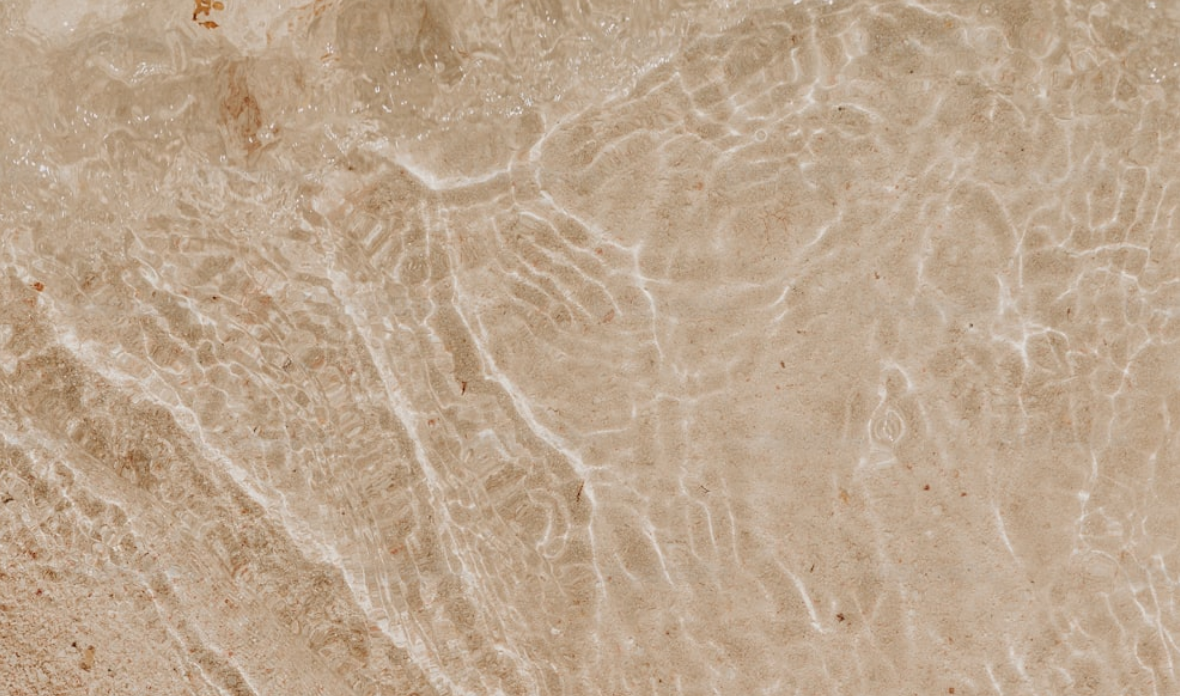 scroll, scrollTop: 536, scrollLeft: 0, axis: vertical 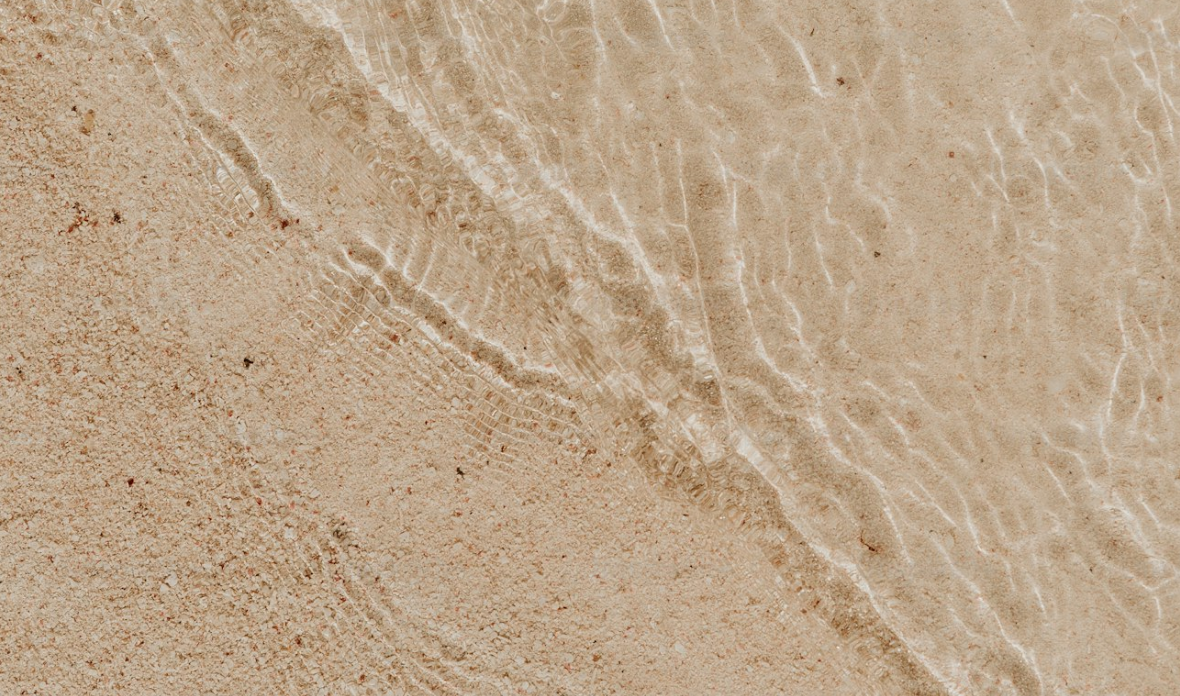 click at bounding box center (590, 347) 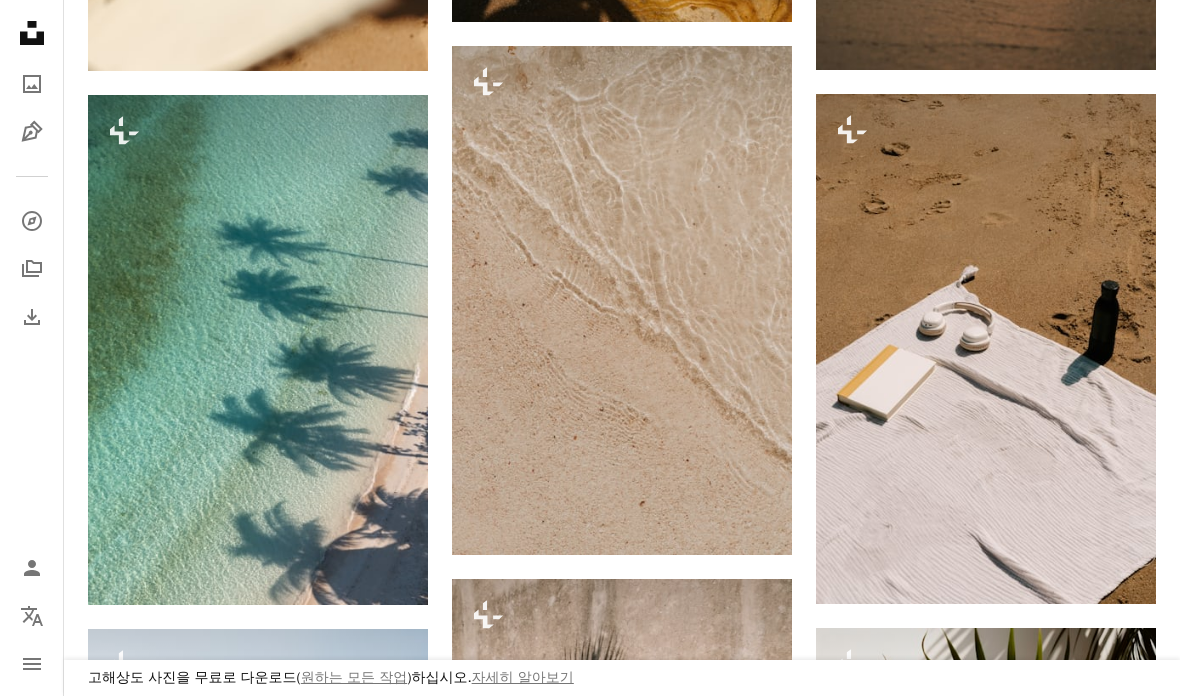 scroll, scrollTop: 1319, scrollLeft: 0, axis: vertical 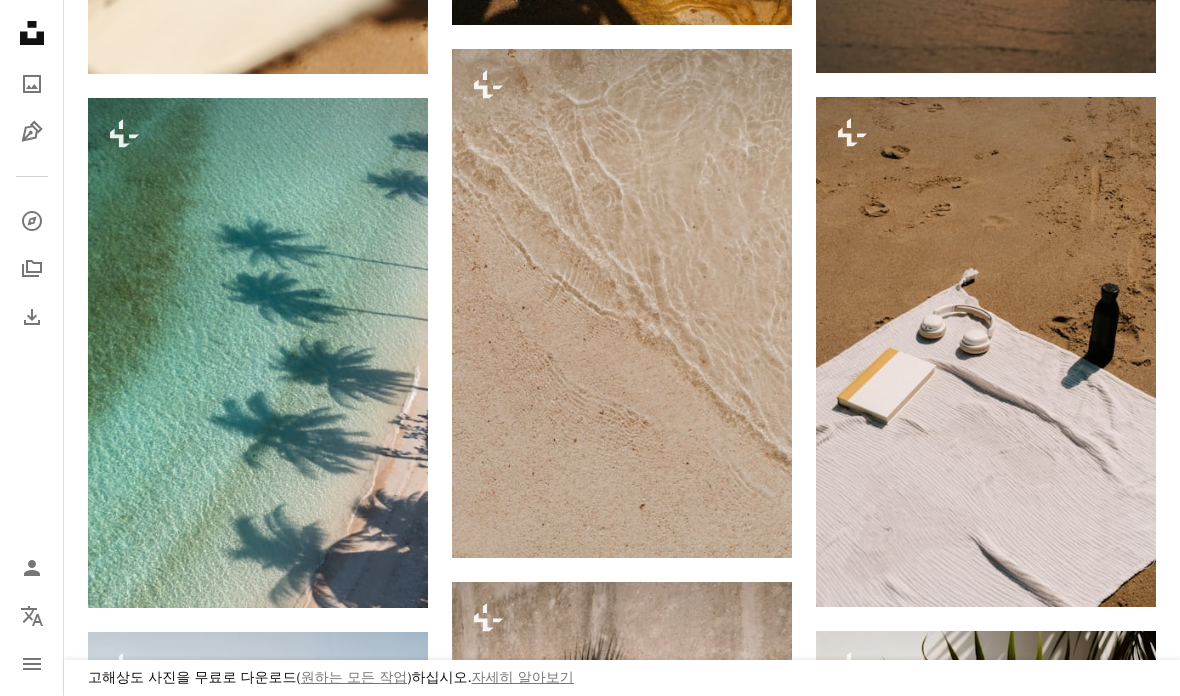 click at bounding box center [986, 352] 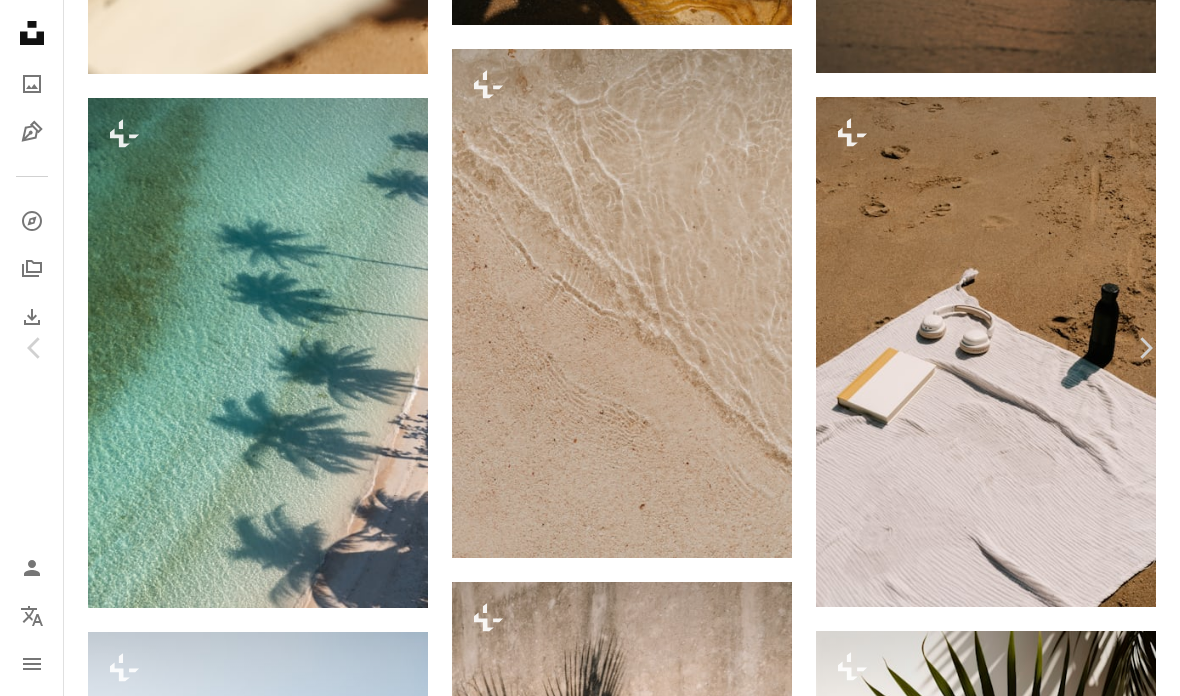 click on "Chevron left" 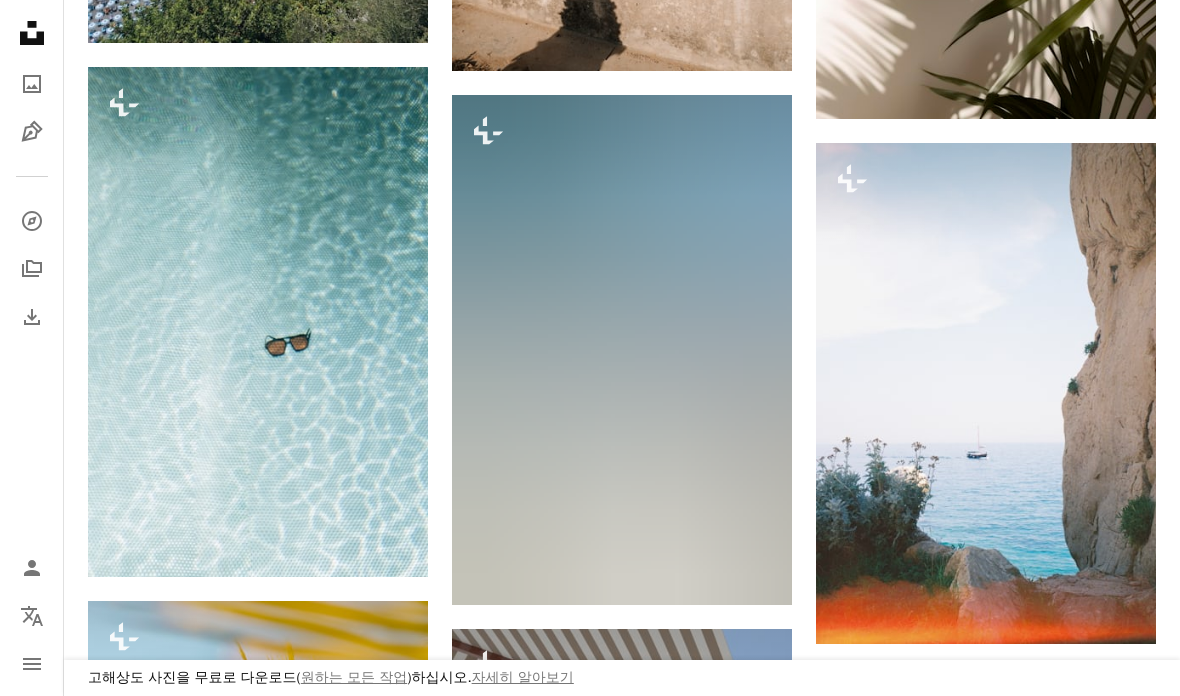 scroll, scrollTop: 2343, scrollLeft: 0, axis: vertical 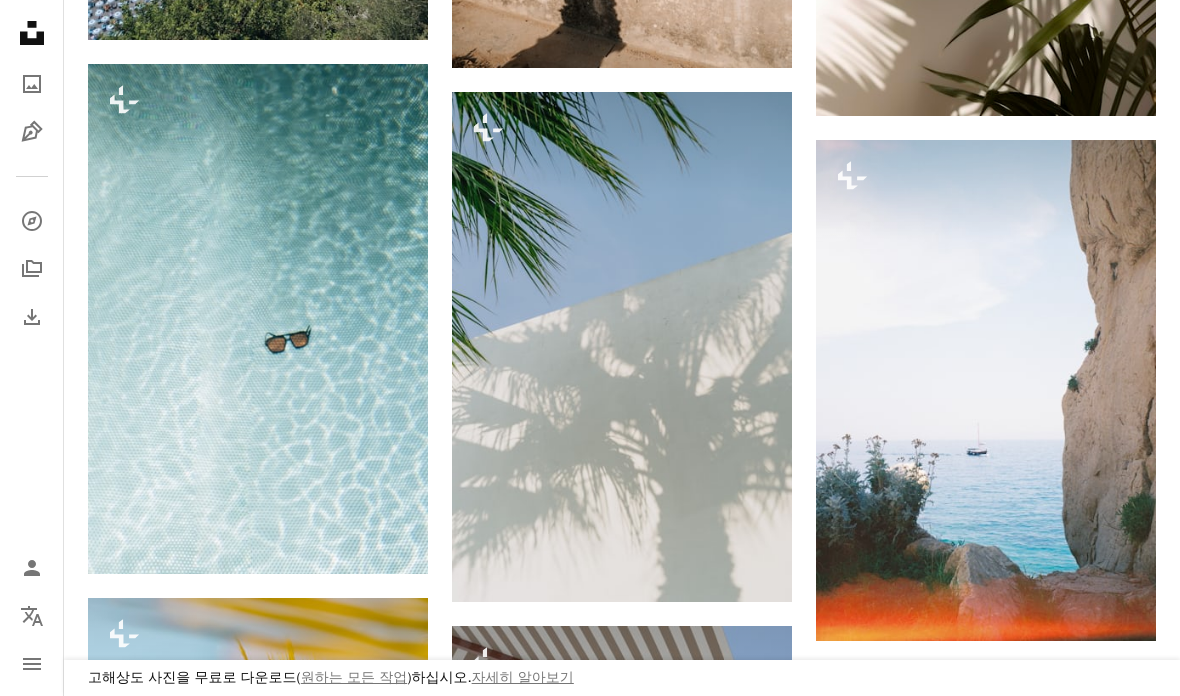 click on "Plus sign for Unsplash+ A heart A plus sign Hans Isaacson Unsplash+ 용 A lock 다운로드 Plus sign for Unsplash+ A heart A plus sign JSB Co. Unsplash+ 용 A lock 다운로드 Plus sign for Unsplash+ A heart A plus sign Jerome Maas Unsplash+ 용 A lock 다운로드 Plus sign for Unsplash+ A heart A plus sign Georgi Kalaydzhiev Unsplash+ 용 A lock 다운로드 Plus sign for Unsplash+ A heart A plus sign Mathilde Langevin Unsplash+ 용 A lock 다운로드 Plus sign for Unsplash+ A heart A plus sign Jordan González Unsplash+ 용 A lock 다운로드 Plus sign for Unsplash+ A heart A plus sign Kateryna Hliznitsova Unsplash+ 용 A lock 다운로드 Plus sign for Unsplash+ A heart A plus sign Patrycja Jadach Unsplash+ 용 A lock 다운로드 Plus sign for Unsplash+ A heart A plus sign Toa Heftiba Unsplash+ 용 A lock 다운로드 Plus sign for Unsplash+ A heart A plus sign Summer Time Unsplash+ 용 A lock 다운로드 Plus sign for Unsplash+ A heart A plus sign Elisabeth Jurenka Unsplash+ 용 A lock 다운로드" at bounding box center (622, -114) 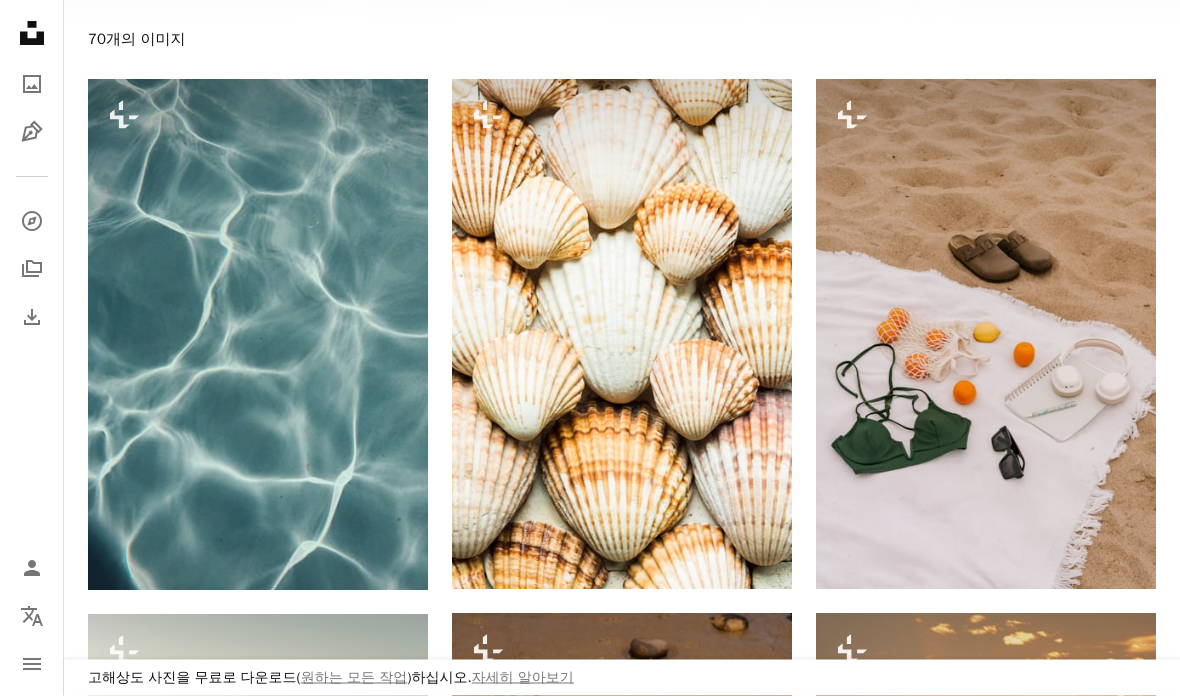scroll, scrollTop: 269, scrollLeft: 0, axis: vertical 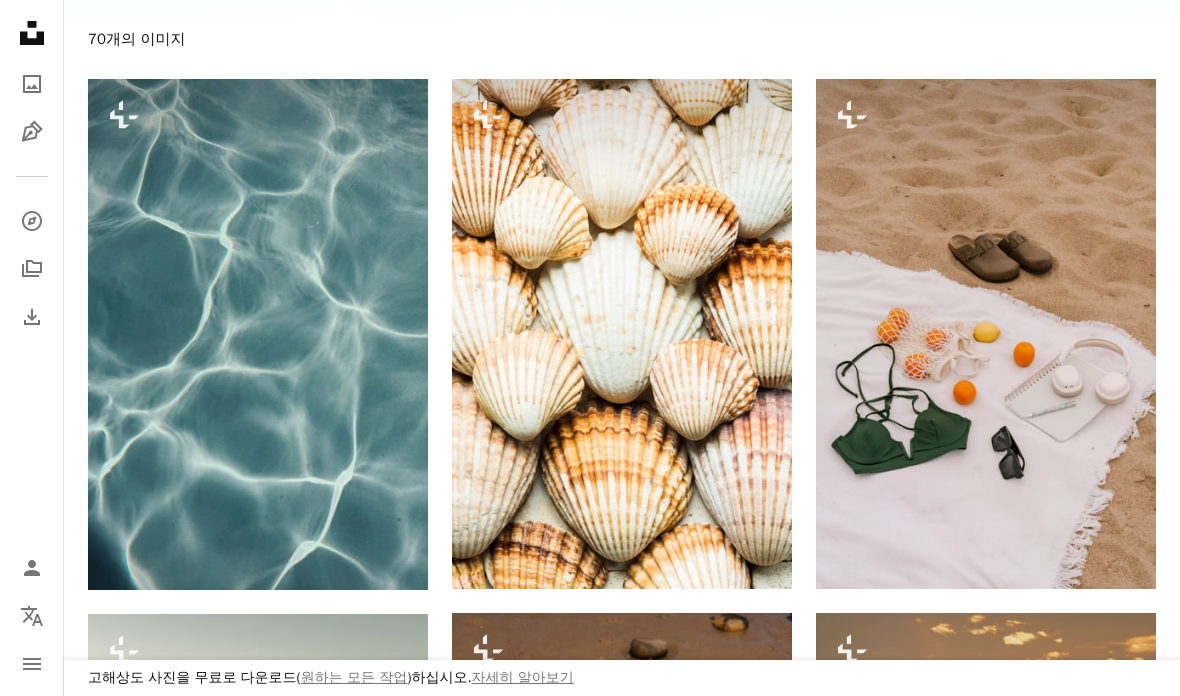 click on "A lock 다운로드" at bounding box center (359, 554) 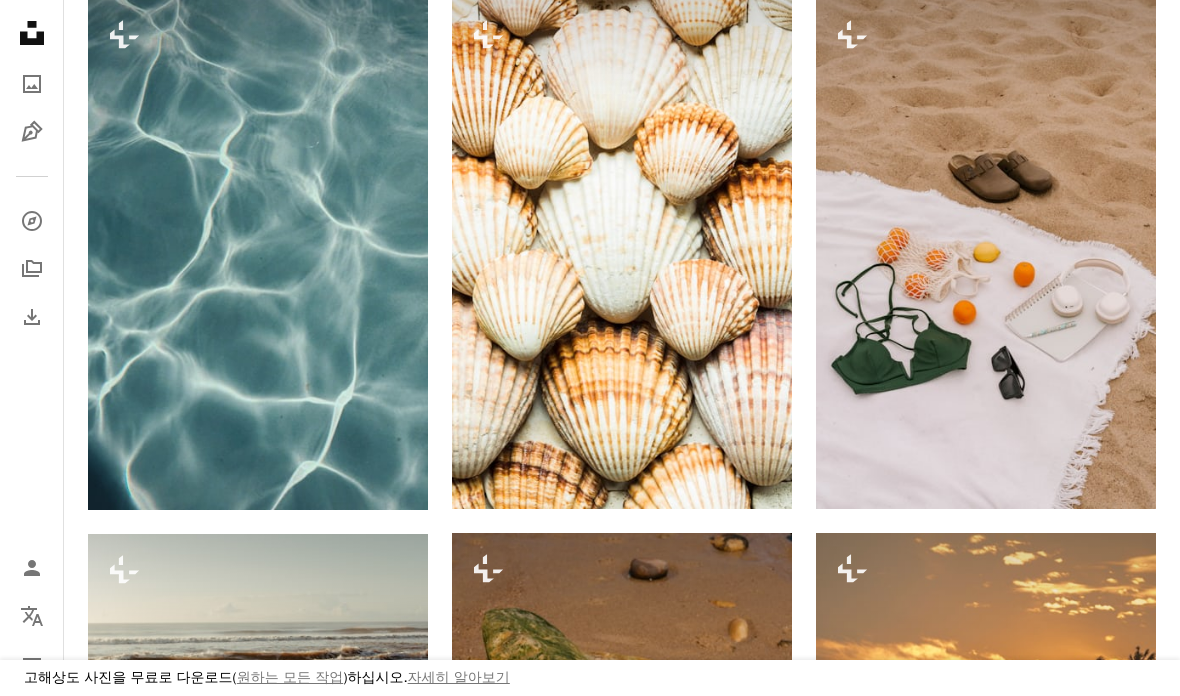 click on "An X shape 고해상도 사진을 무료로 다운로드( 원하는 모든 작업 )하십시오. 자세히 알아보기 즉시 사용 가능한 프리미엄 이미지입니다. 무제한 액세스가 가능합니다. A plus sign 매월 회원 전용 콘텐츠 추가 A plus sign 무제한 royalty-free 다운로드 A plus sign 일러스트 신규 A plus sign 강화된 법적 보호 매년 66% 할인 매월 $12 $4 USD 매달 * Unsplash+ 구독 *매년 납부 시 선불로 $48 청구 해당 세금 별도. 자동으로 연장됩니다. 언제든지 취소 가능합니다." at bounding box center [590, 5246] 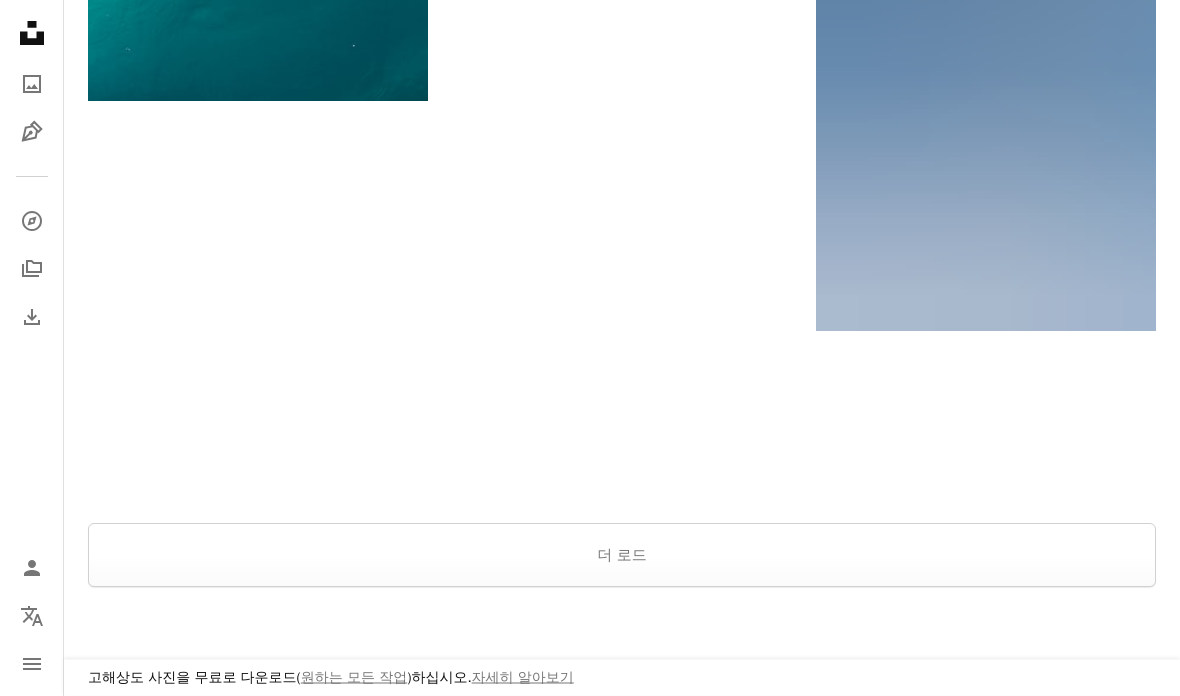 scroll, scrollTop: 3780, scrollLeft: 0, axis: vertical 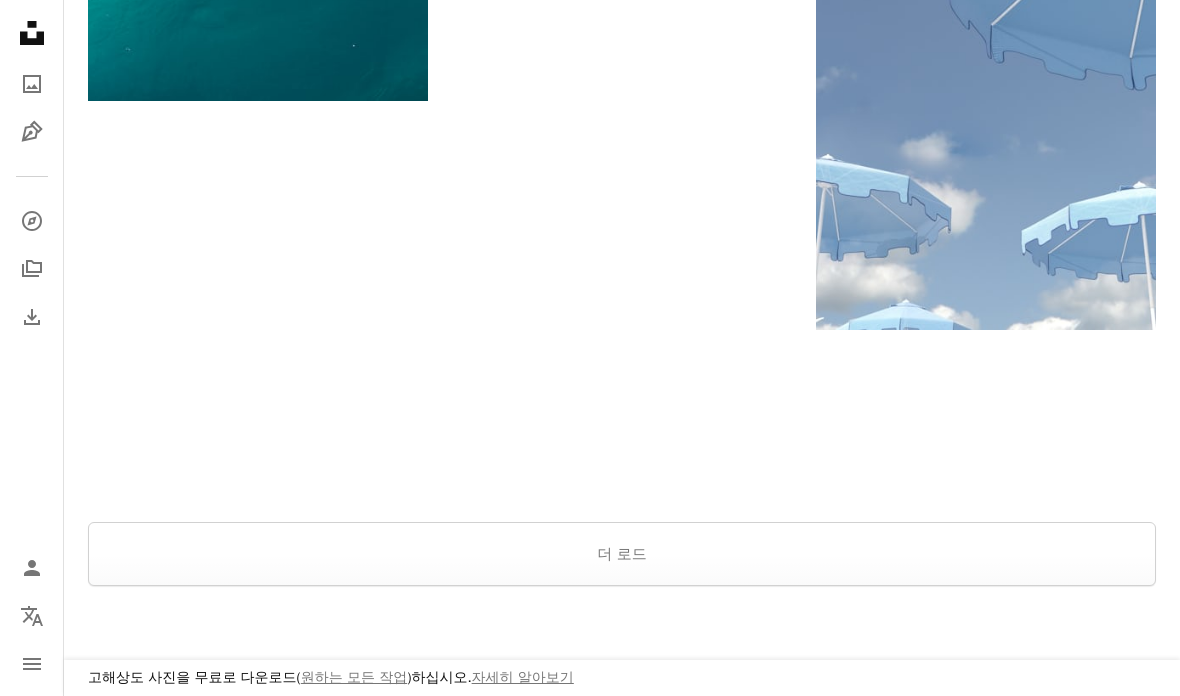 click on "더 로드" at bounding box center [622, 554] 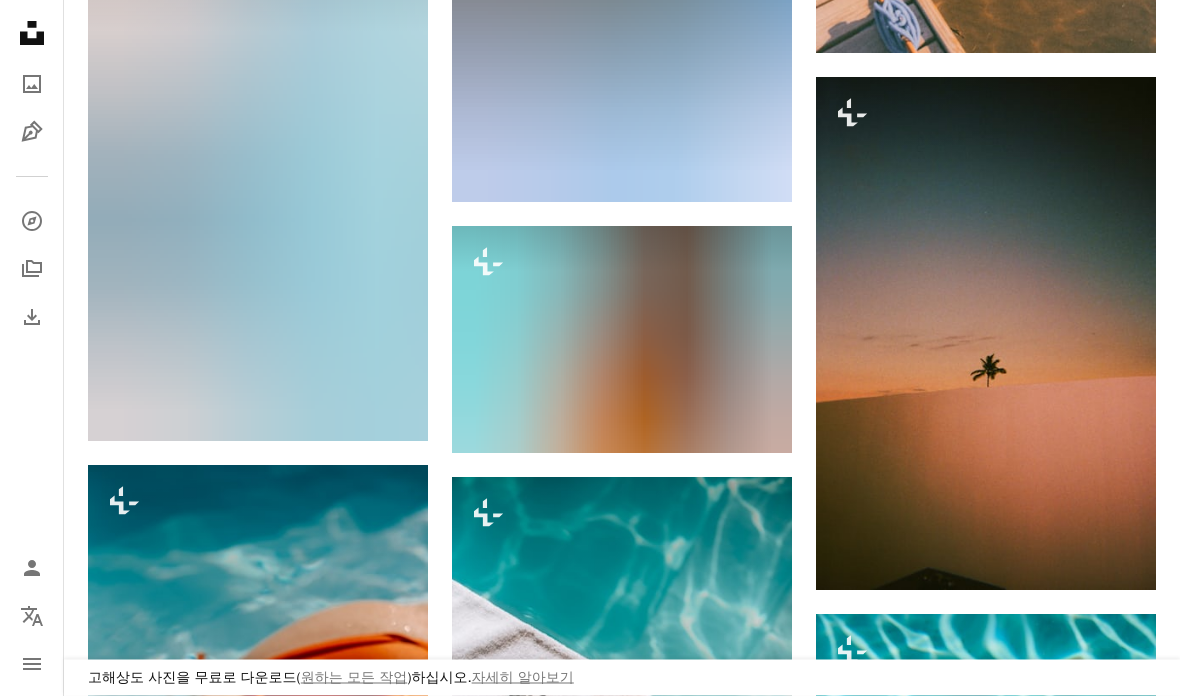 scroll, scrollTop: 7777, scrollLeft: 0, axis: vertical 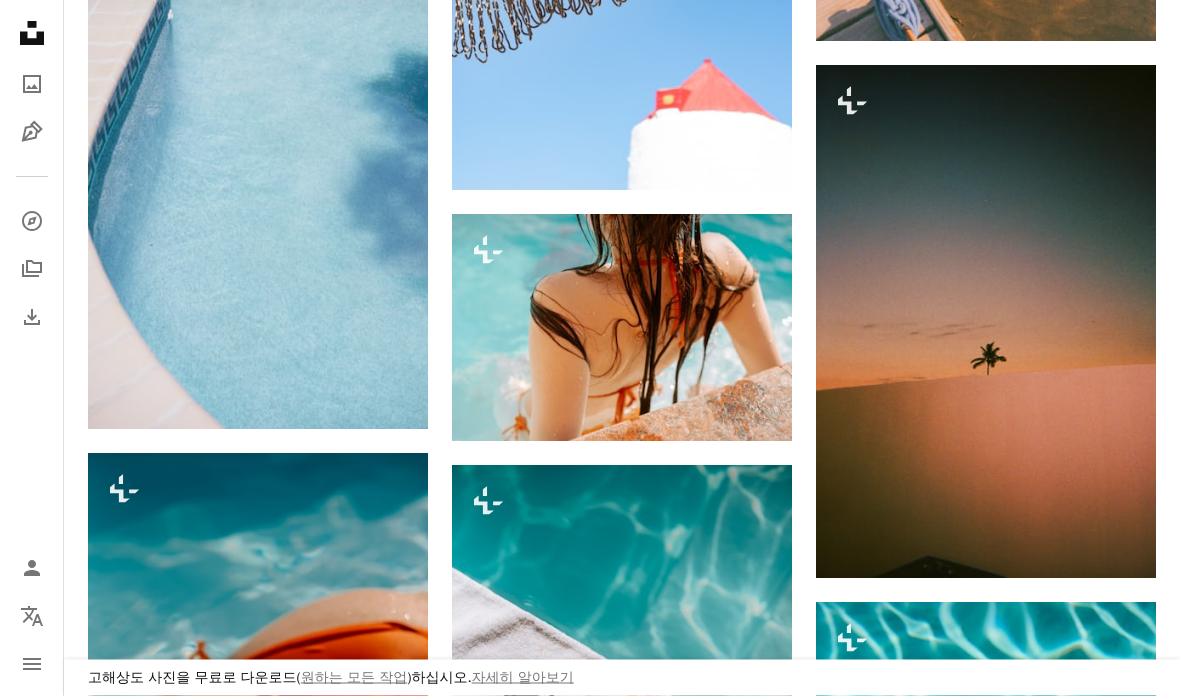 click 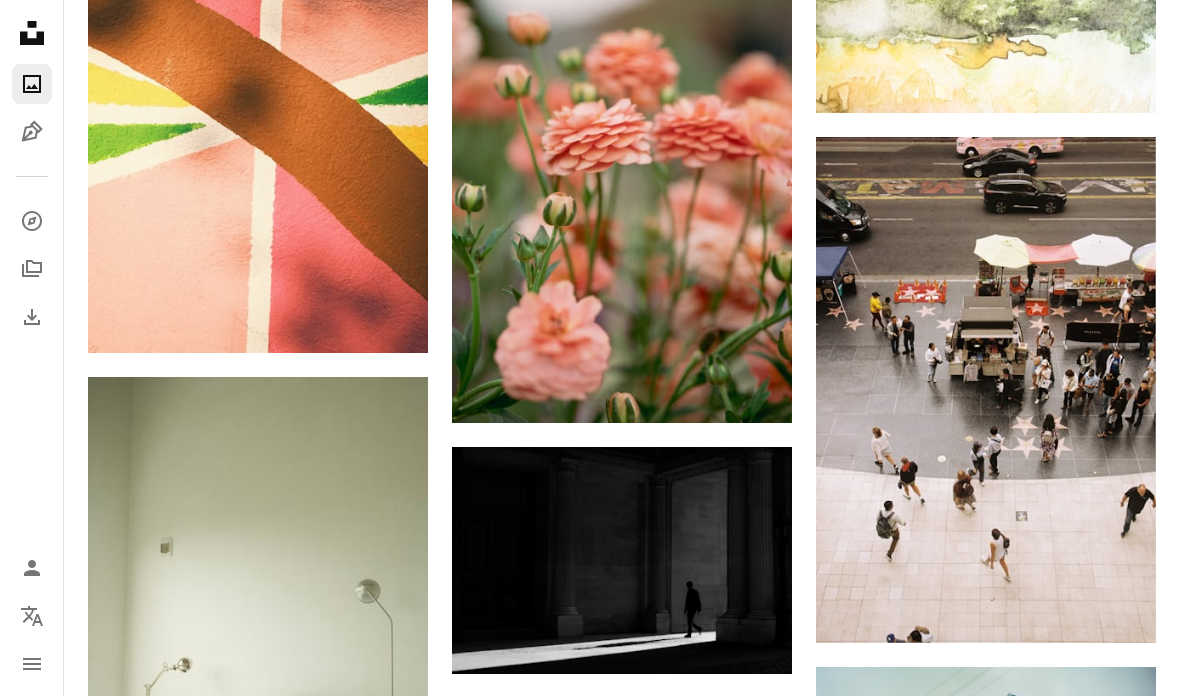 scroll, scrollTop: 2858, scrollLeft: 0, axis: vertical 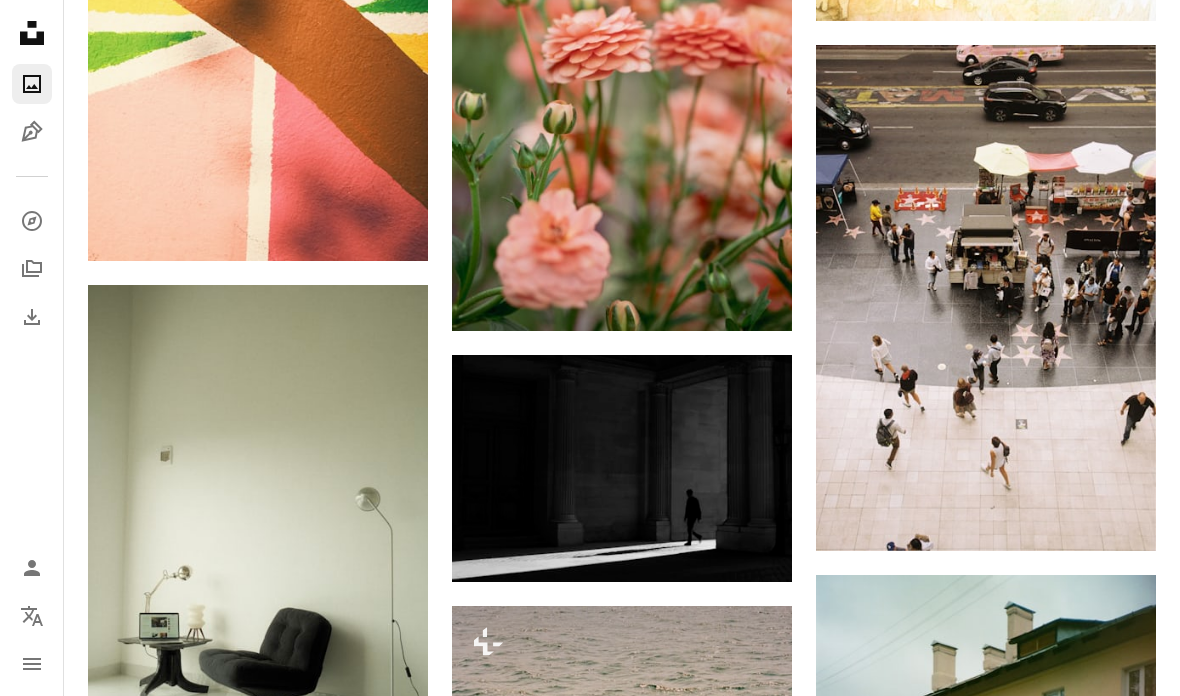 click on "Arrow pointing down" at bounding box center [1116, 515] 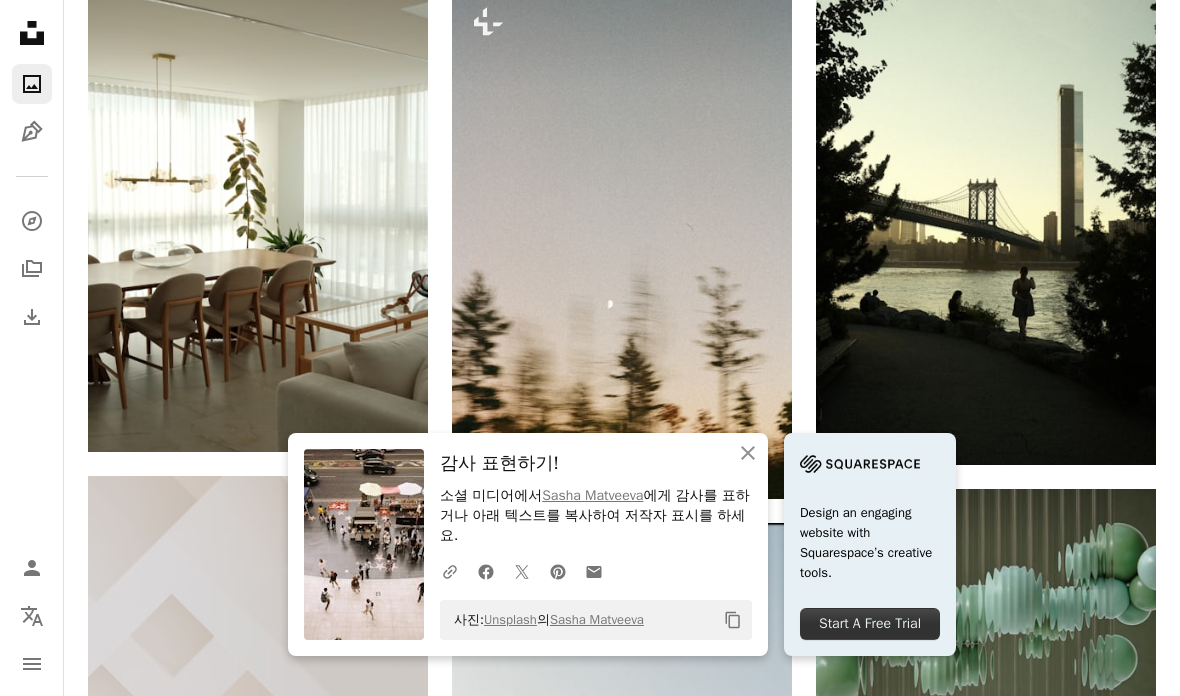 scroll, scrollTop: 4020, scrollLeft: 0, axis: vertical 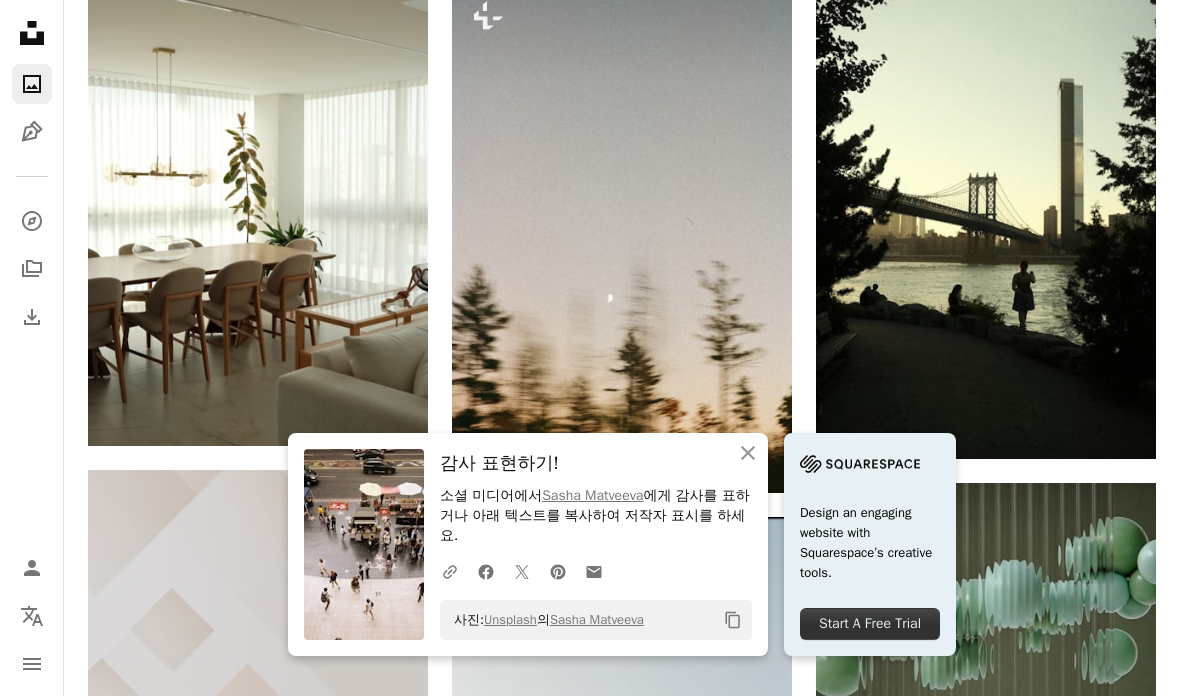 click on "A lock 다운로드" at bounding box center [723, 457] 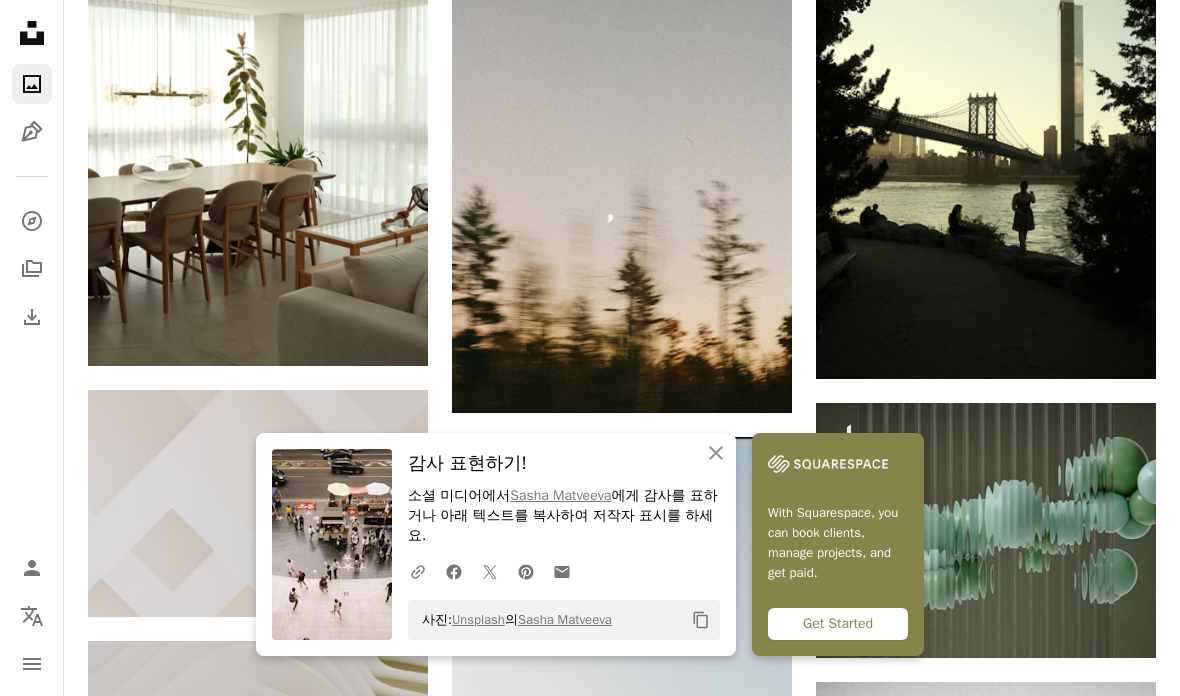 click on "An X shape An X shape 닫기 감사 표현하기! 소셜 미디어에서  [NAME] 에게 감사를 표하거나 아래 텍스트를 복사하여 저작자 표시를 하세요. A URL sharing icon (chains) Facebook icon X (formerly Twitter) icon Pinterest icon An envelope 사진:  Unsplash 의 [NAME]
Copy content With Squarespace, you can book clients, manage projects, and get paid. Get Started 즉시 사용 가능한 프리미엄 이미지입니다. 무제한 액세스가 가능합니다. A plus sign 매월 회원 전용 콘텐츠 추가 A plus sign 무제한 royalty-free 다운로드 A plus sign 일러스트  신규 A plus sign 강화된 법적 보호 매년 66%  할인 매월 $12   $4 USD 매달 * Unsplash+  구독 *매년 납부 시 선불로  $48  청구 해당 세금 별도. 자동으로 연장됩니다. 언제든지 취소 가능합니다." at bounding box center (590, 4592) 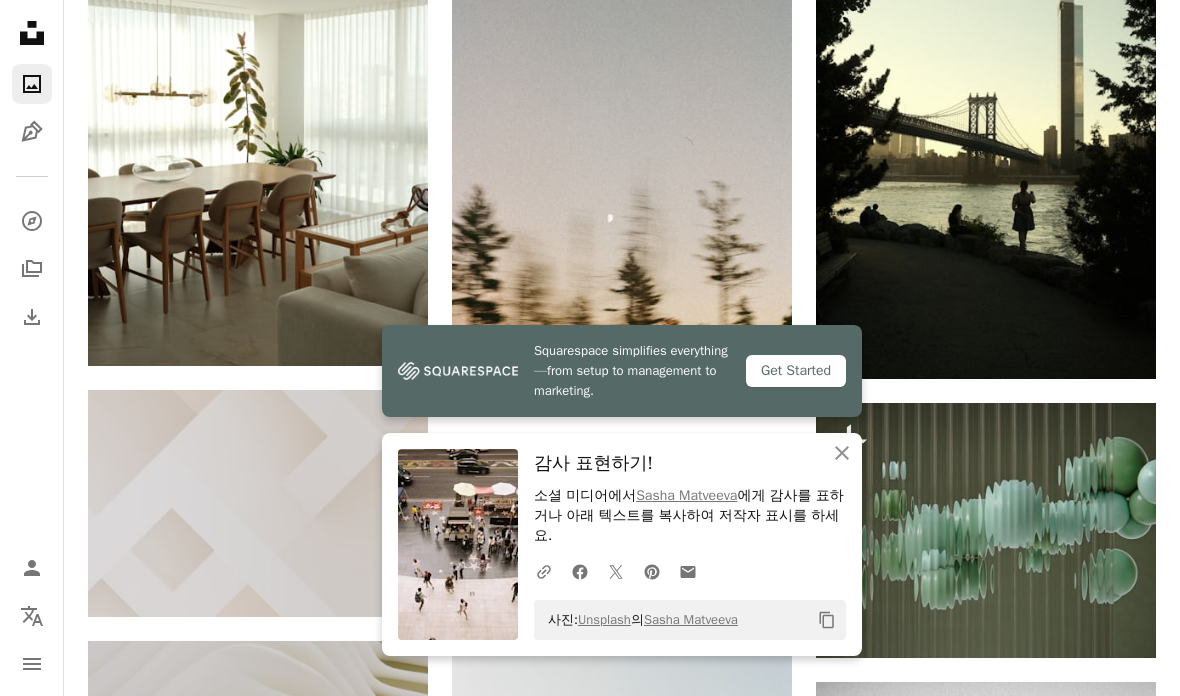 click 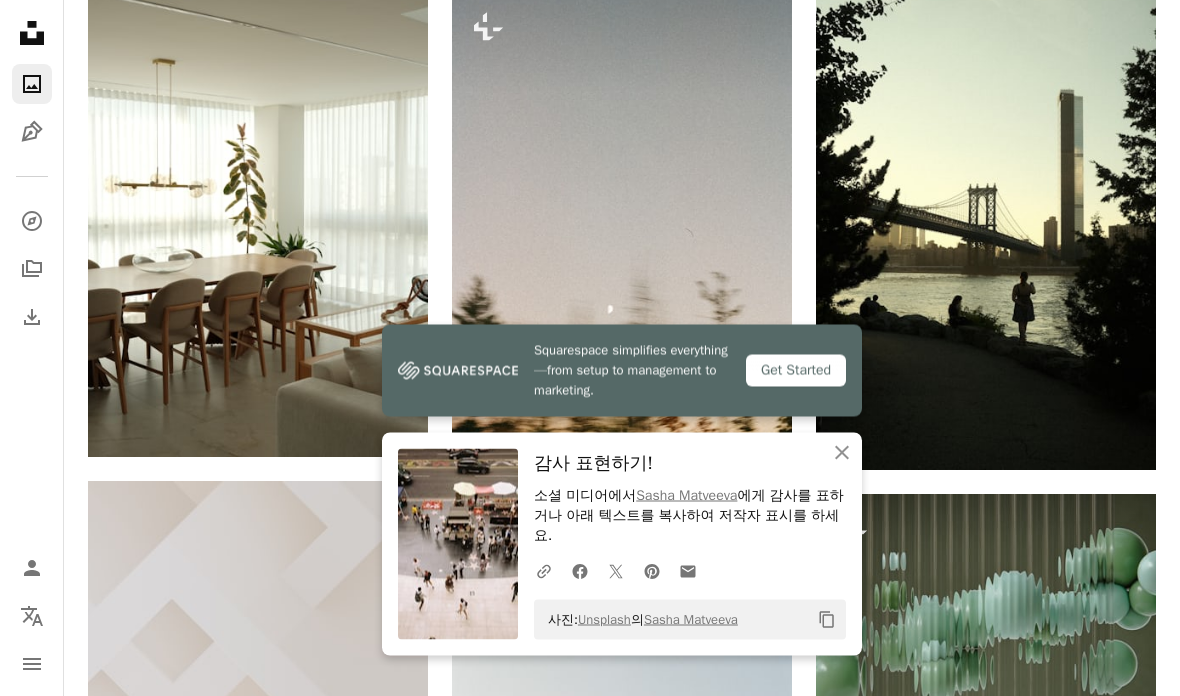scroll, scrollTop: 4009, scrollLeft: 0, axis: vertical 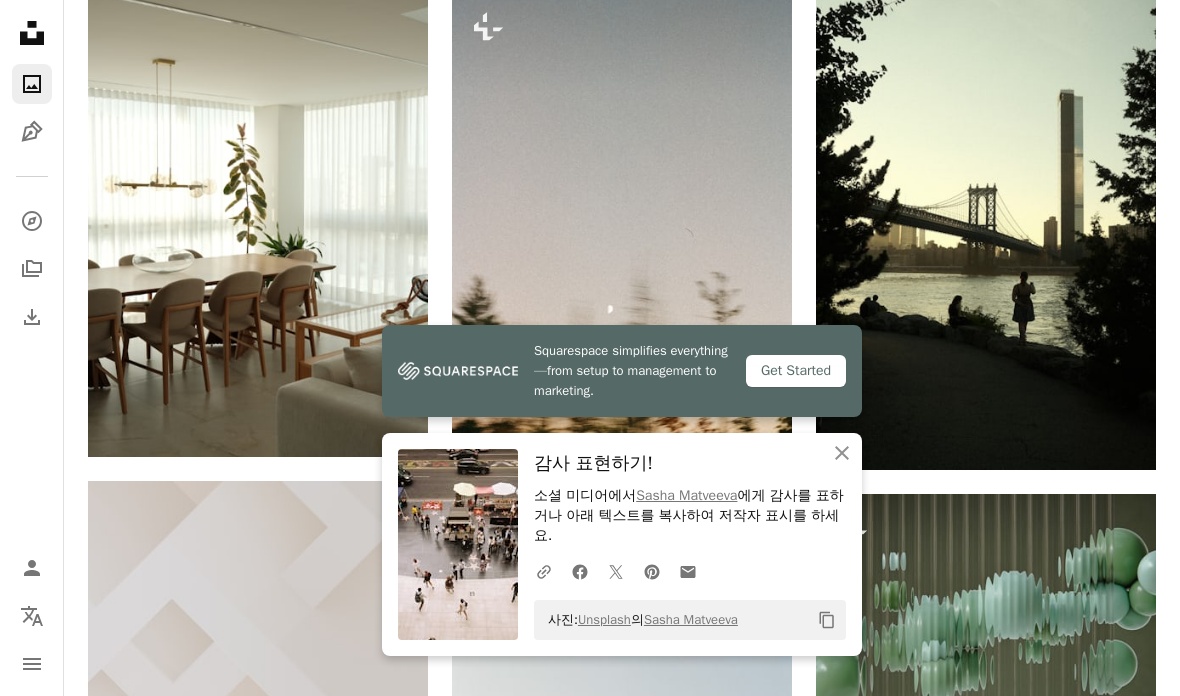 click on "An X shape" 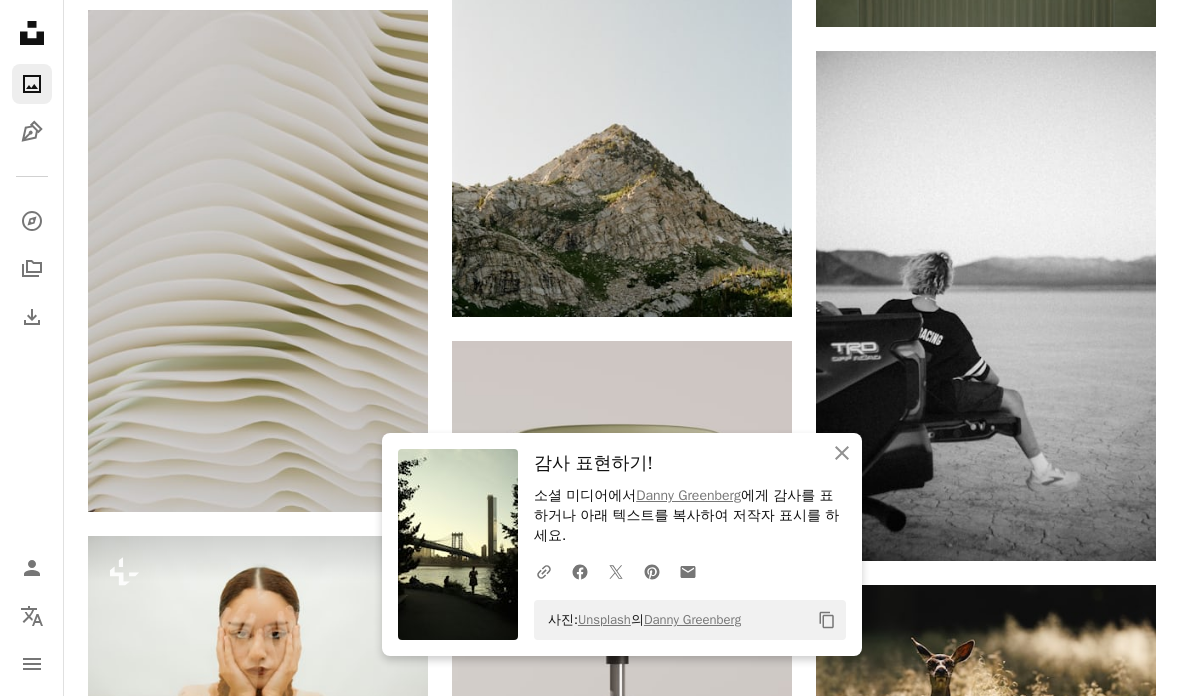 scroll, scrollTop: 4734, scrollLeft: 0, axis: vertical 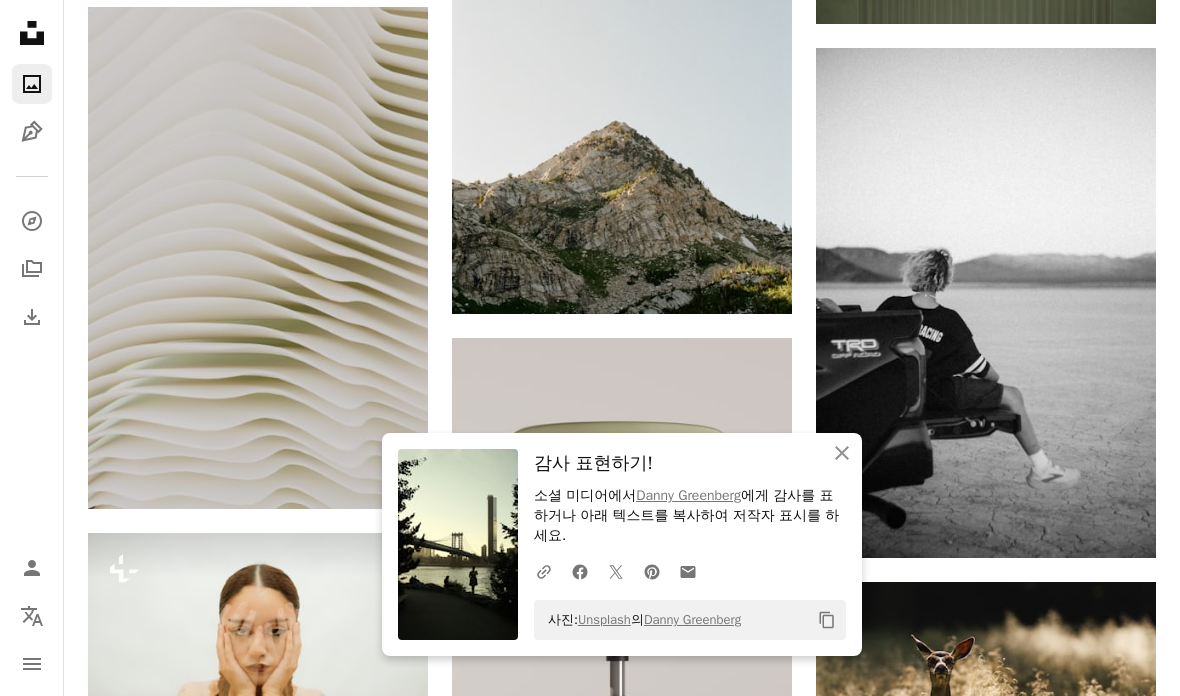 click on "An X shape" 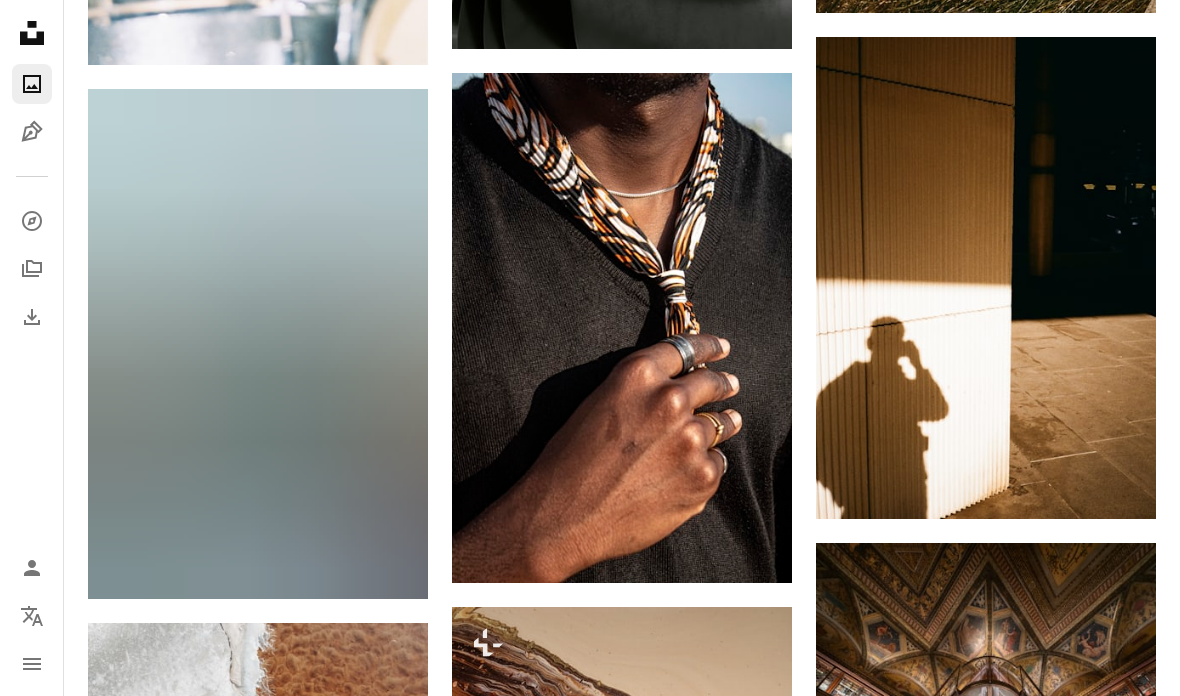 scroll, scrollTop: 6462, scrollLeft: 0, axis: vertical 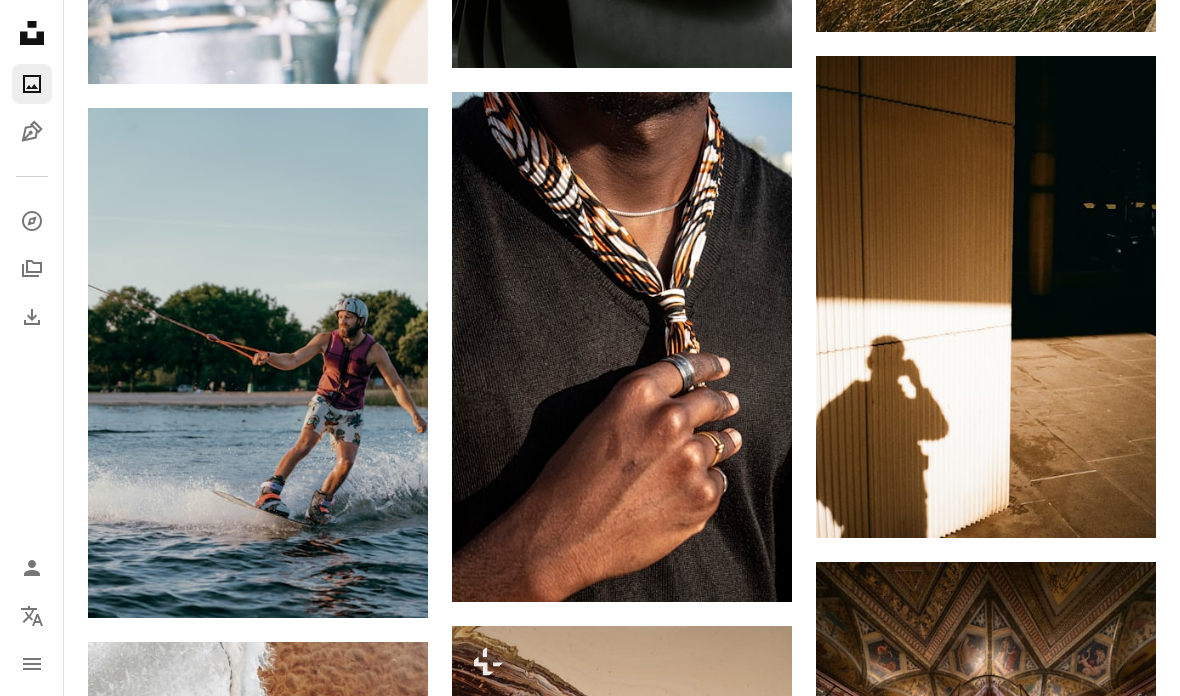 click at bounding box center [986, 297] 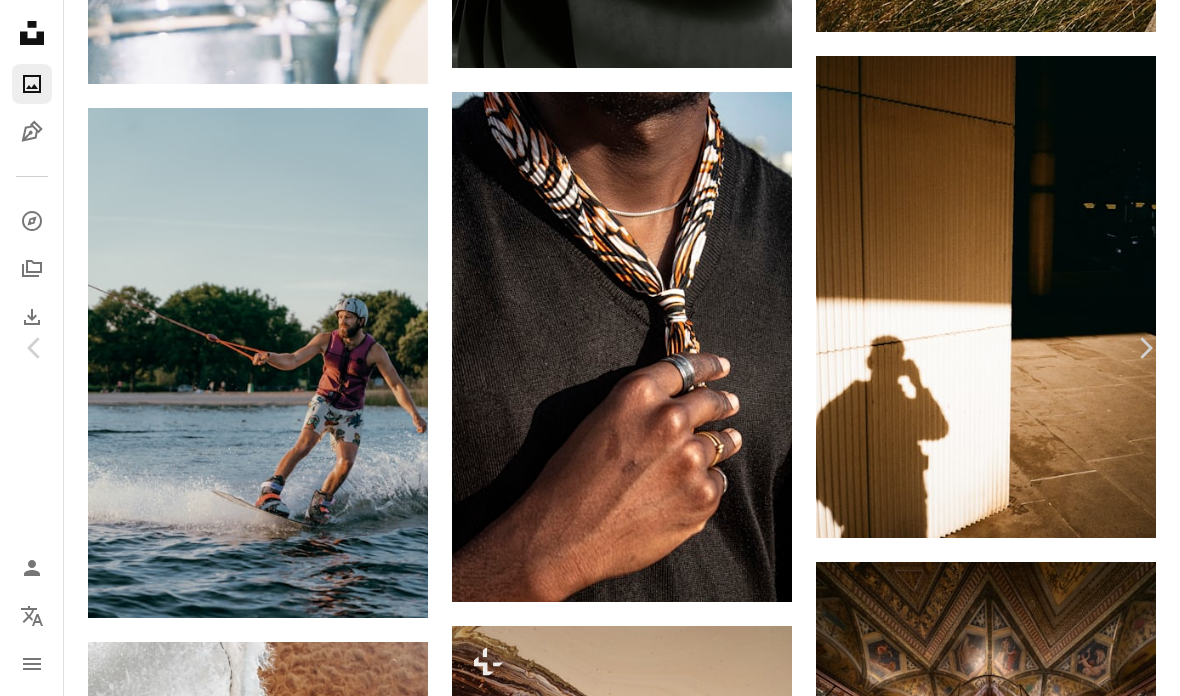 scroll, scrollTop: 6542, scrollLeft: 0, axis: vertical 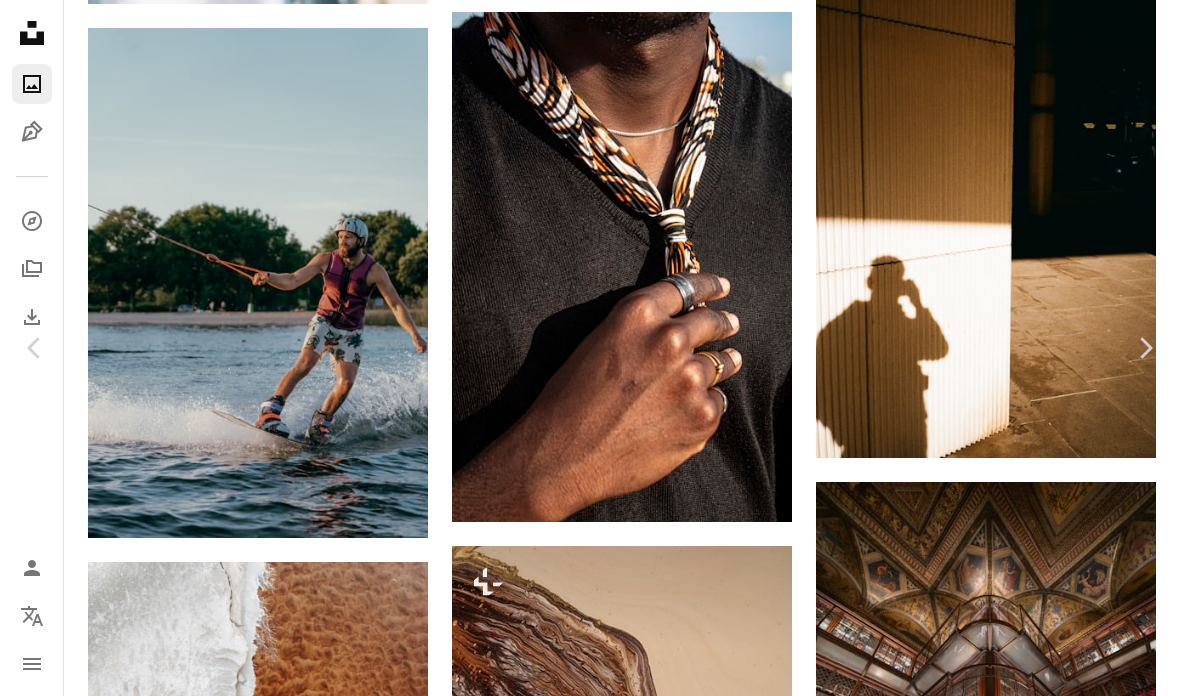 click on "An X shape" at bounding box center (20, 20) 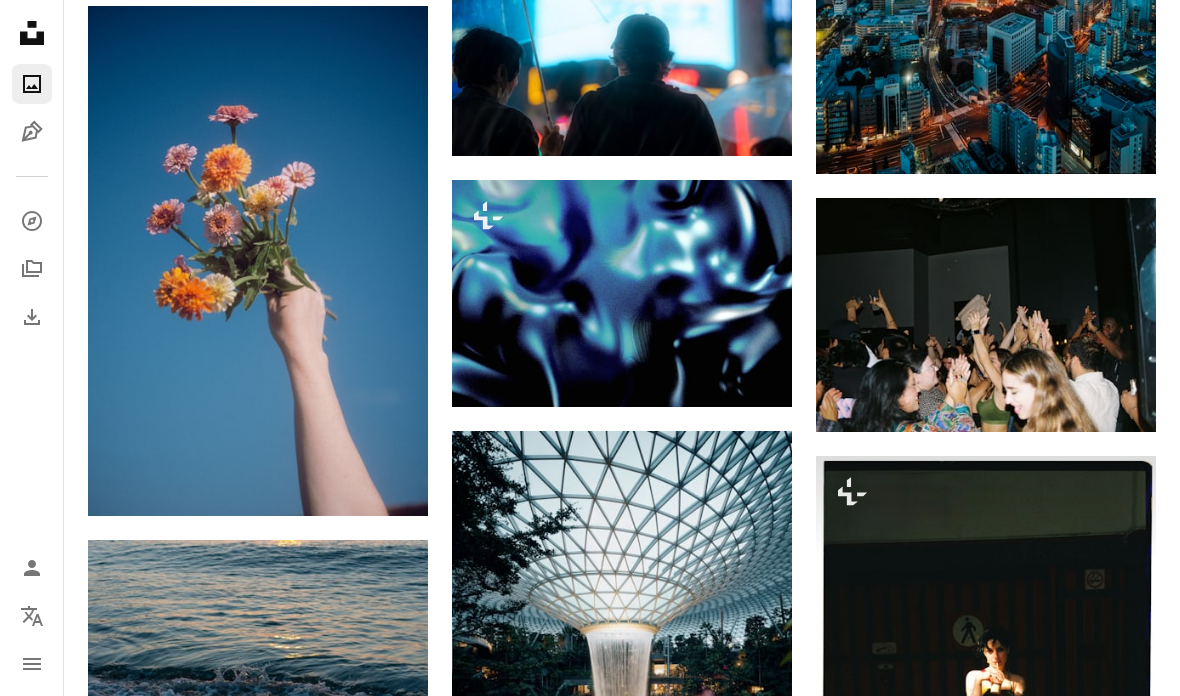 scroll, scrollTop: 10005, scrollLeft: 0, axis: vertical 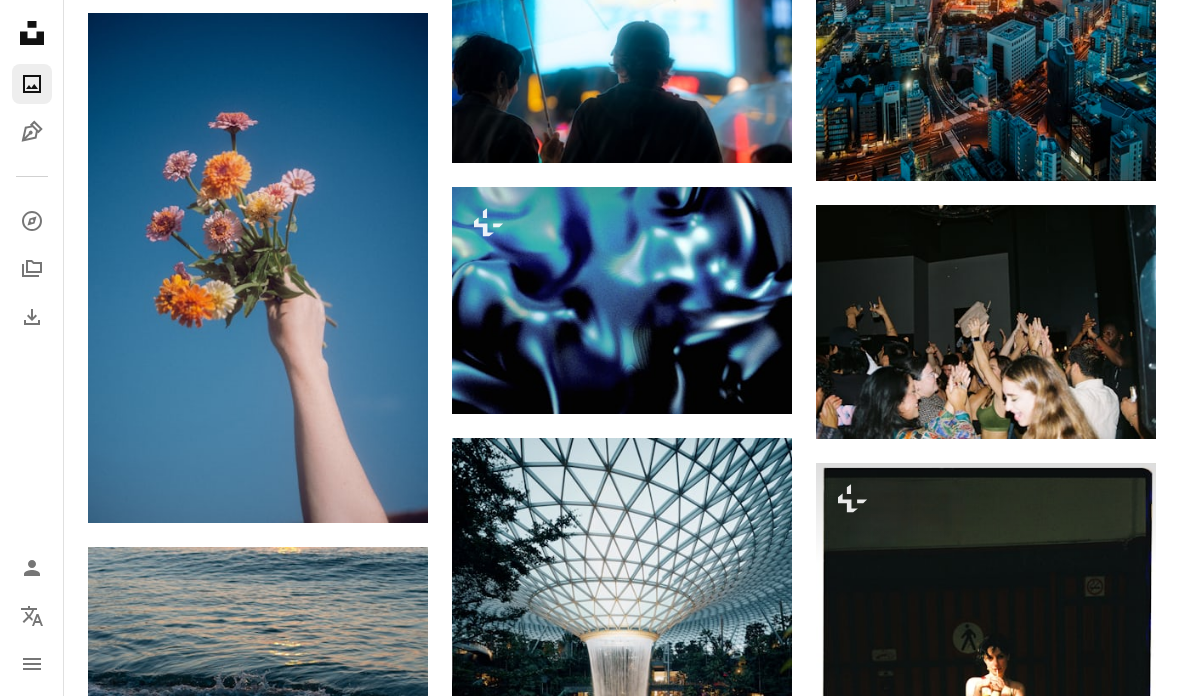 click on "Arrow pointing down" 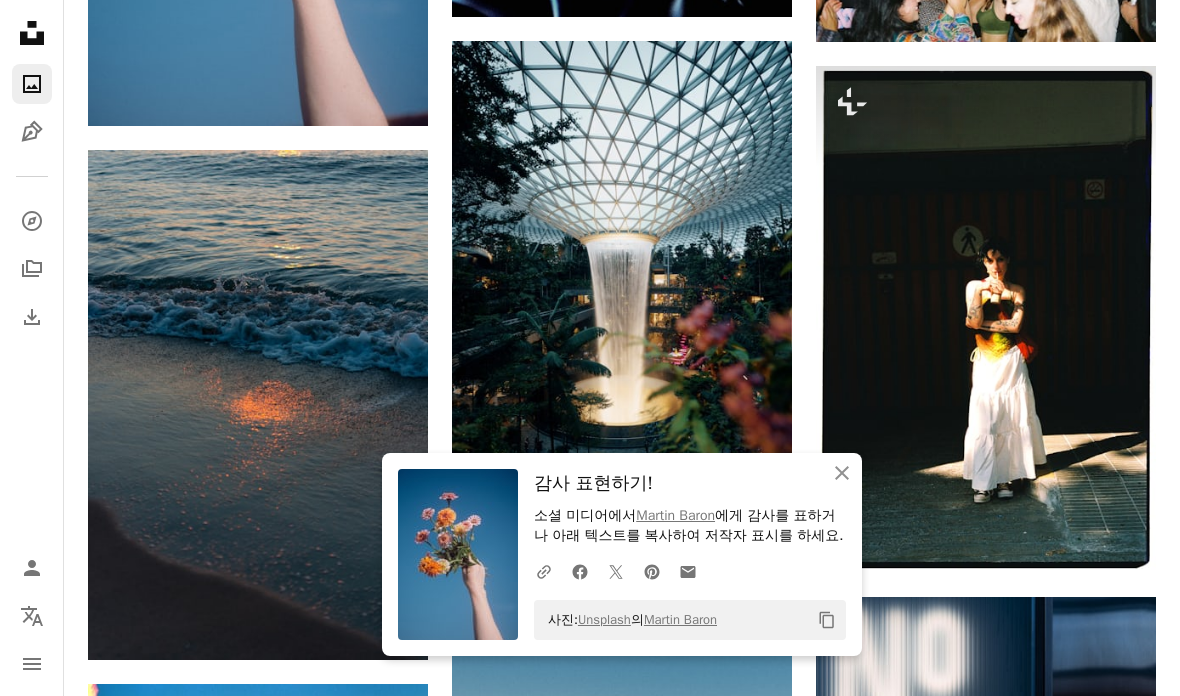 scroll, scrollTop: 10462, scrollLeft: 0, axis: vertical 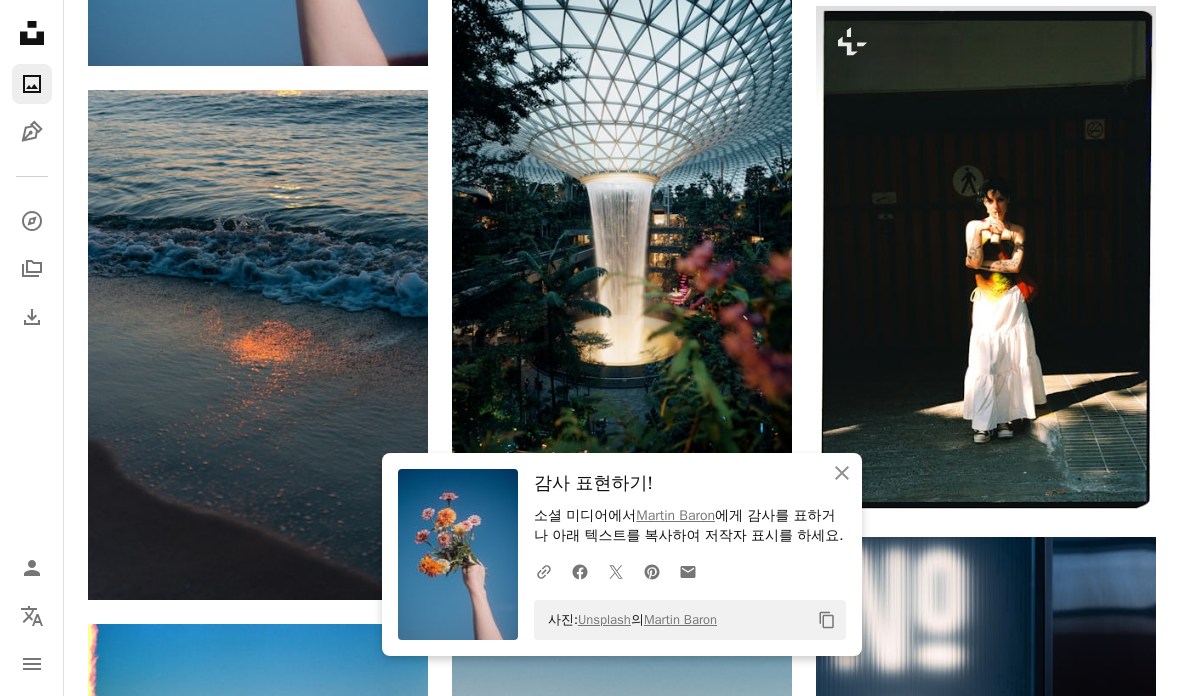 click on "An X shape 닫기" at bounding box center (842, 473) 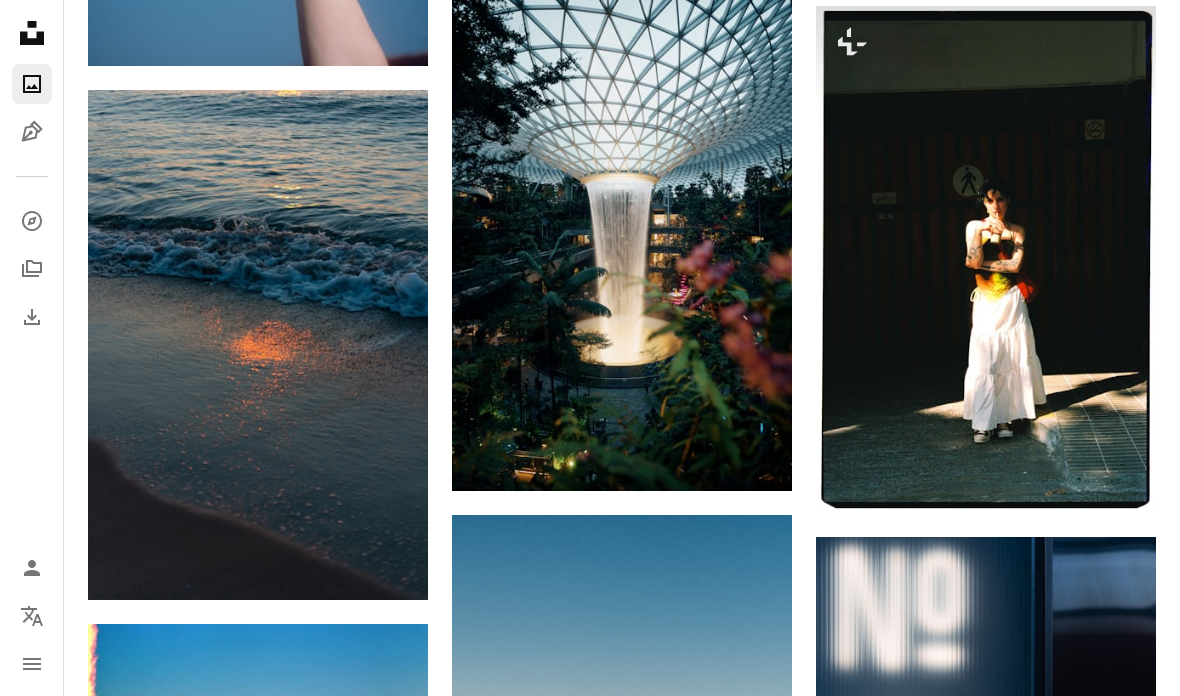 click at bounding box center (258, 345) 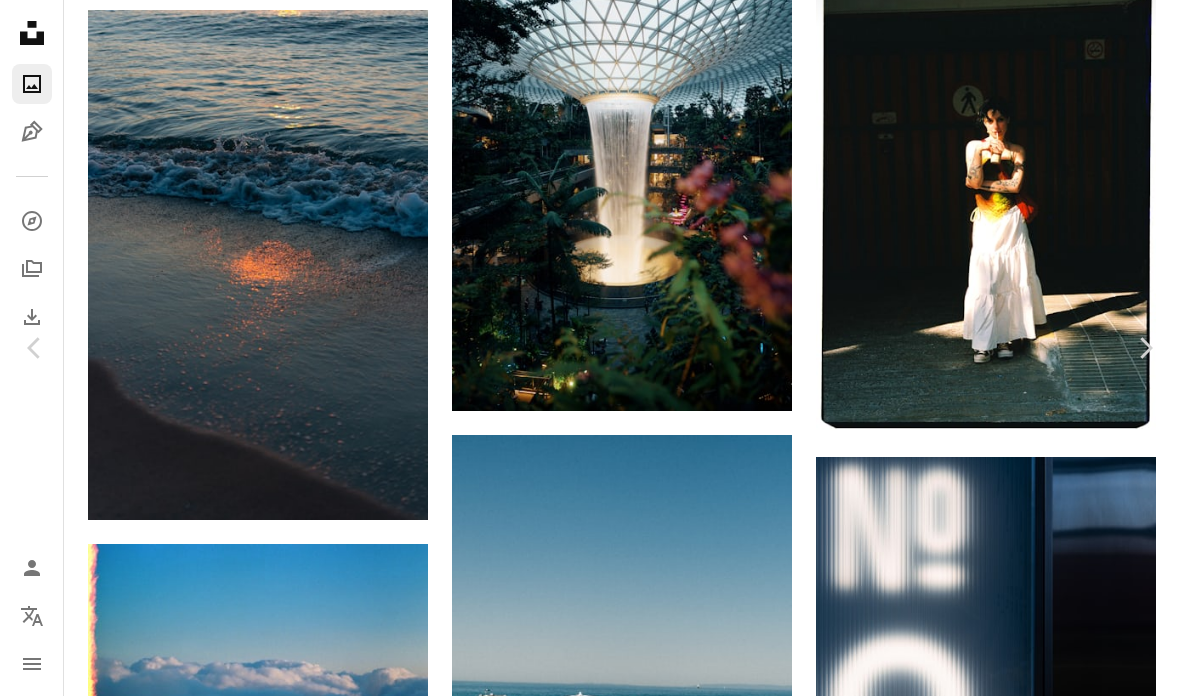 scroll, scrollTop: 88, scrollLeft: 0, axis: vertical 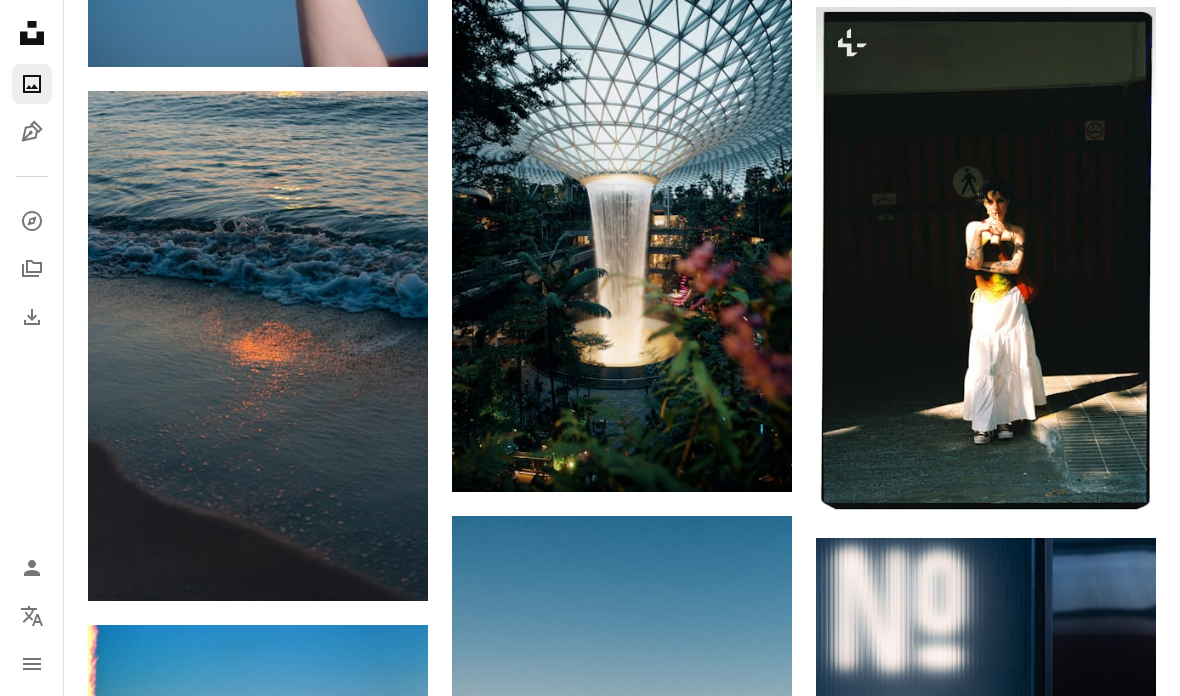 click on "Arrow pointing down" at bounding box center [388, 565] 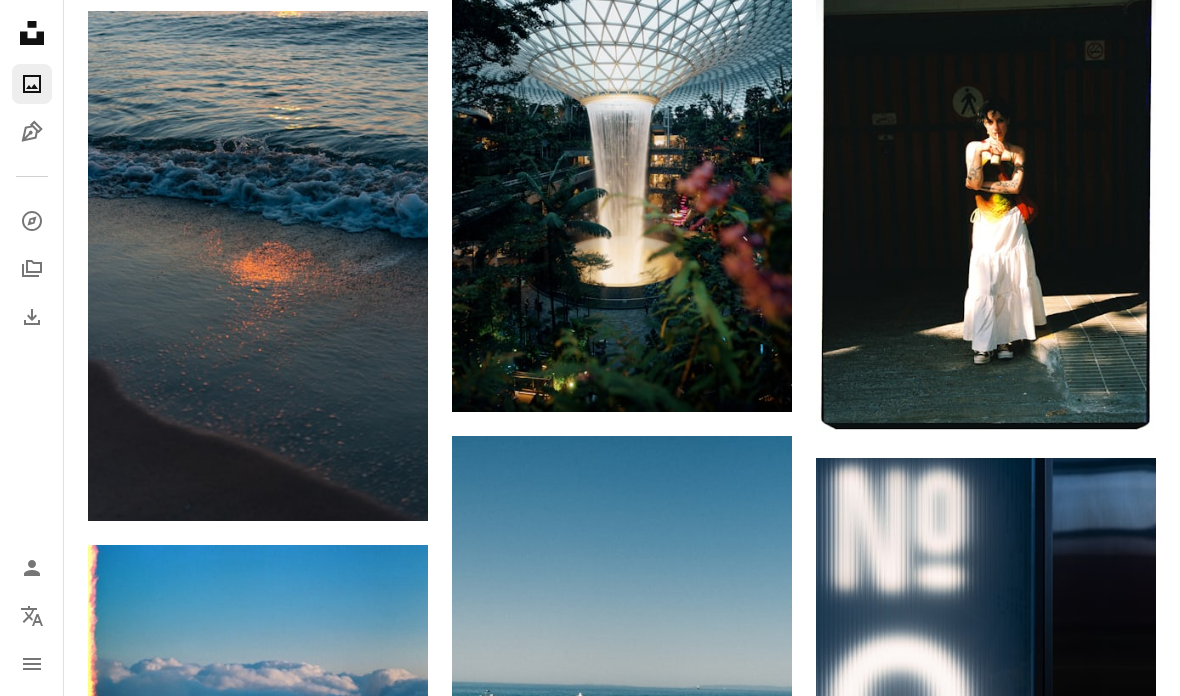 click on "Arrow pointing down" at bounding box center (388, 485) 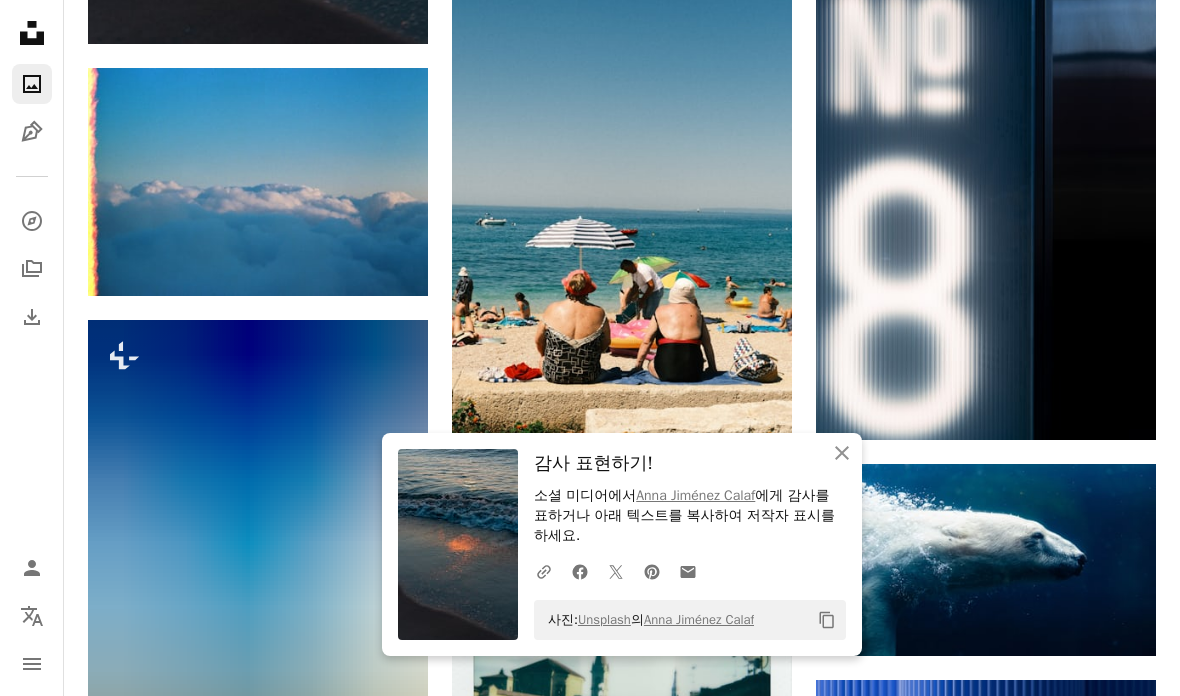 scroll, scrollTop: 10993, scrollLeft: 0, axis: vertical 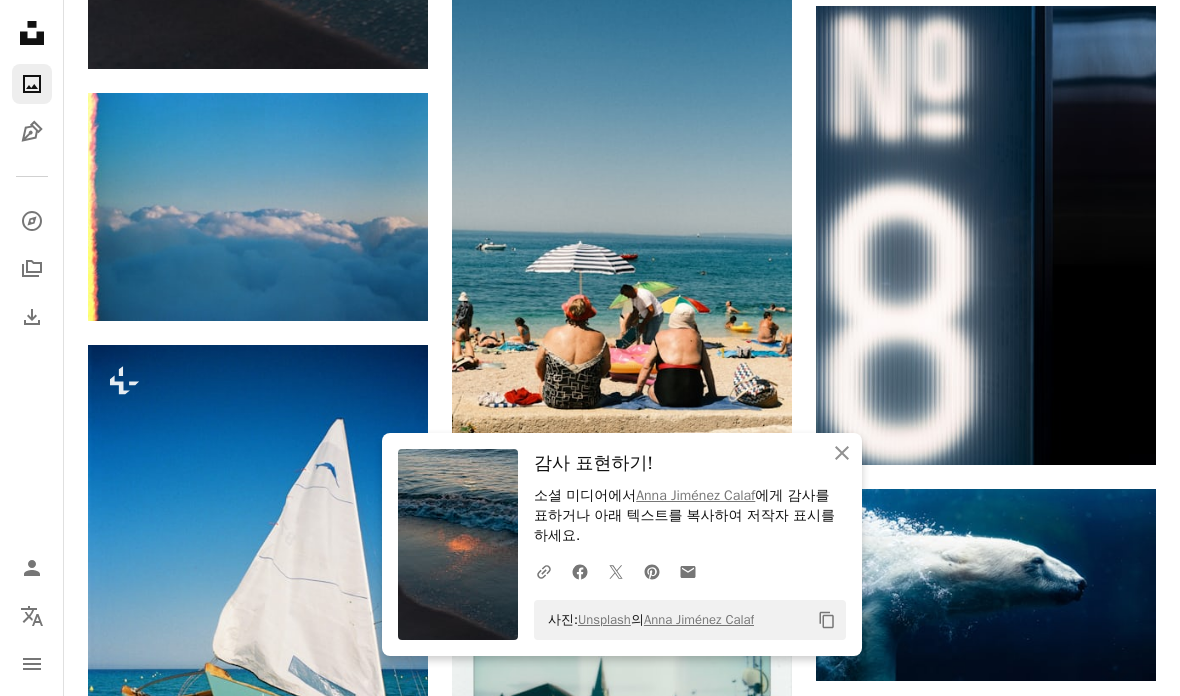 click on "An X shape" 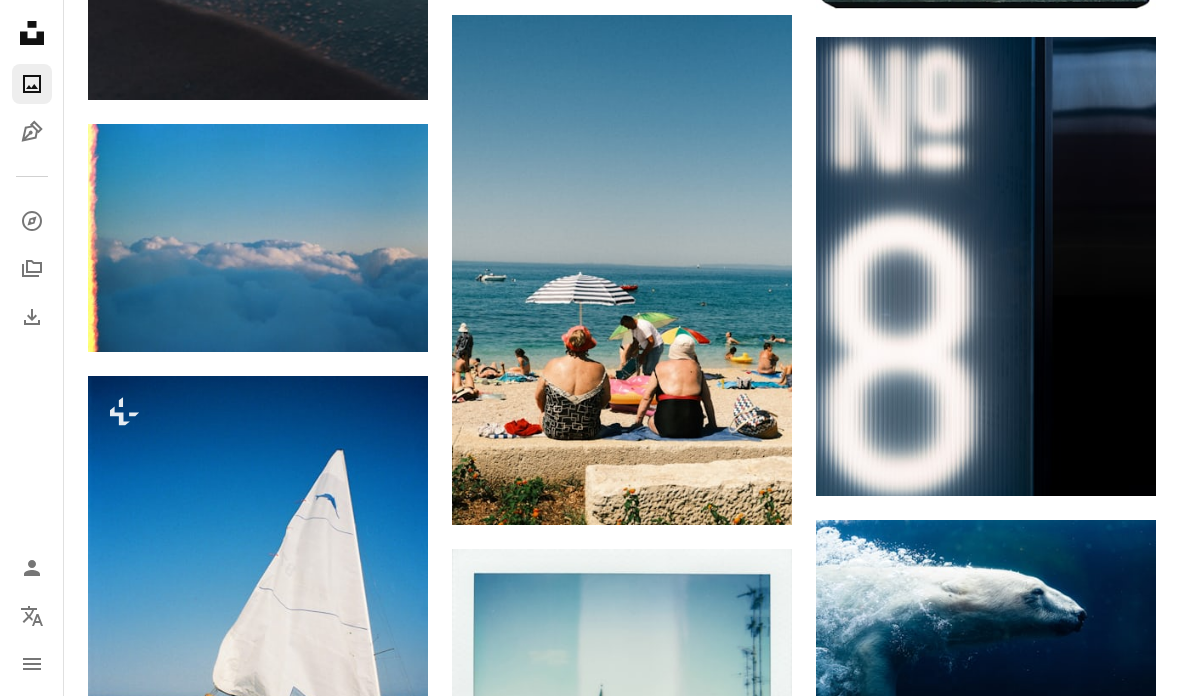 click at bounding box center [622, 271] 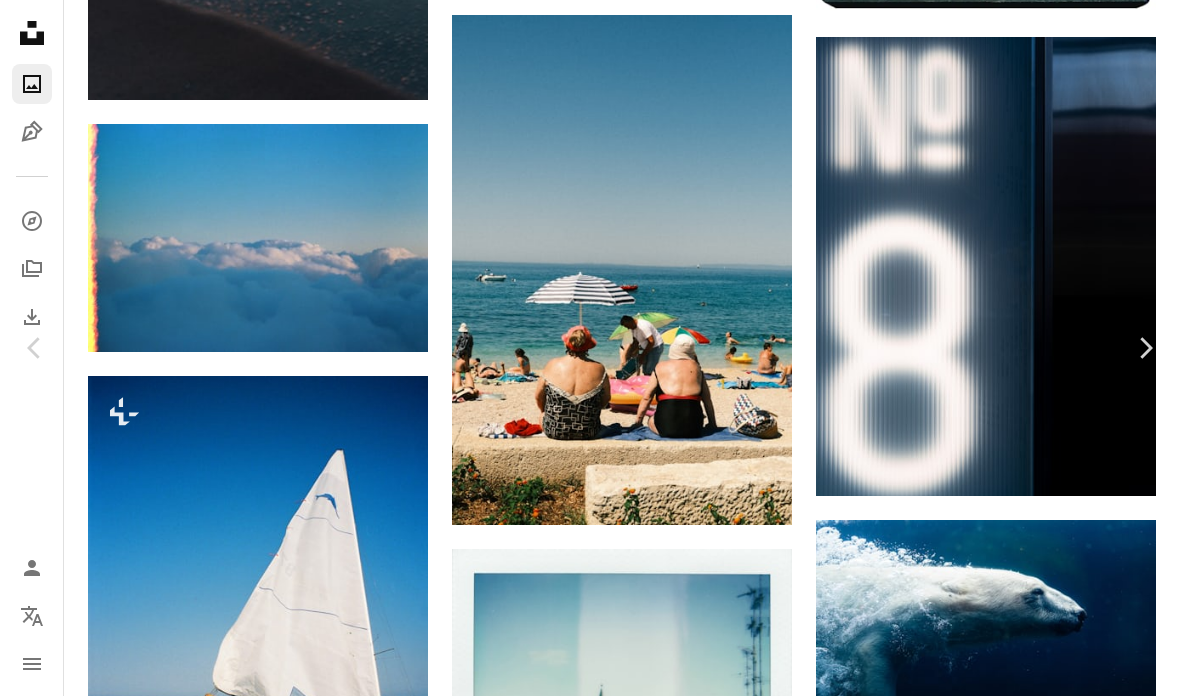 click on "hls44" at bounding box center [149, 3873] 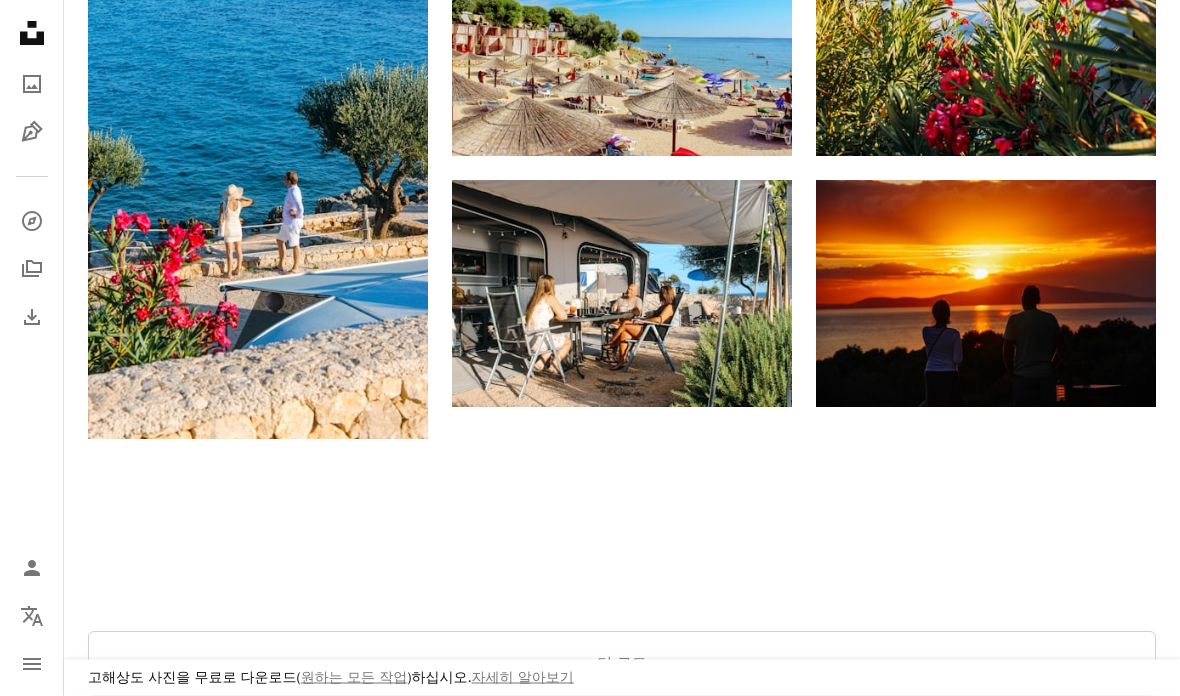 scroll, scrollTop: 3277, scrollLeft: 0, axis: vertical 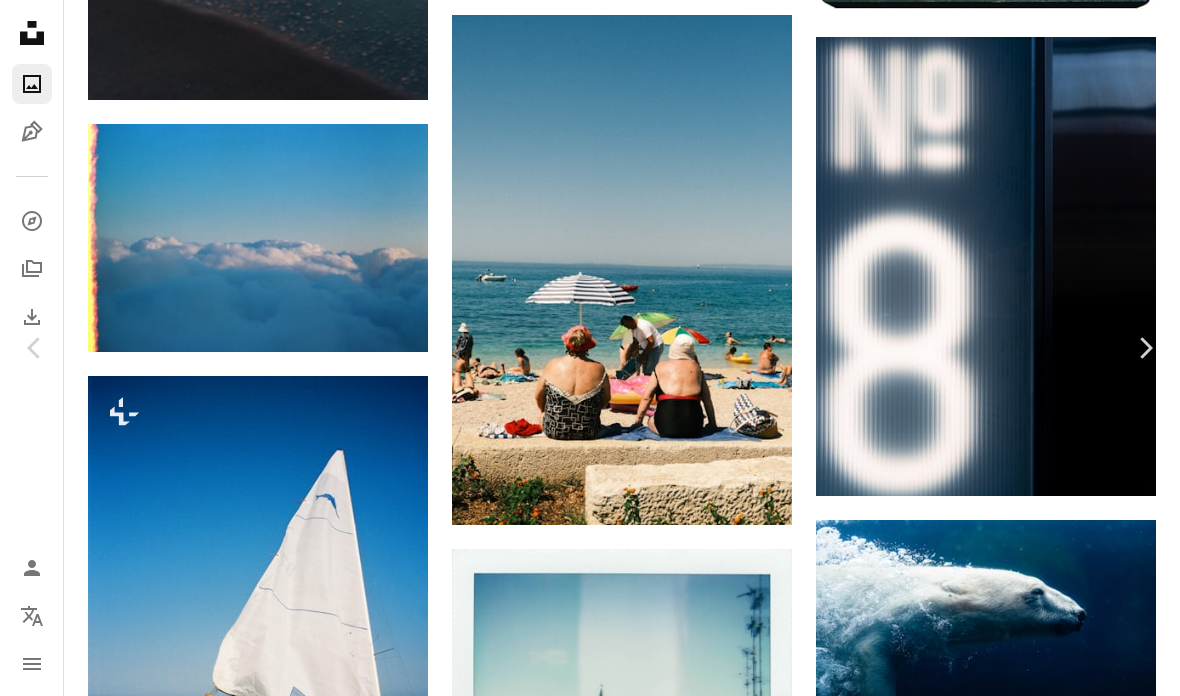 click on "An X shape" at bounding box center [20, 20] 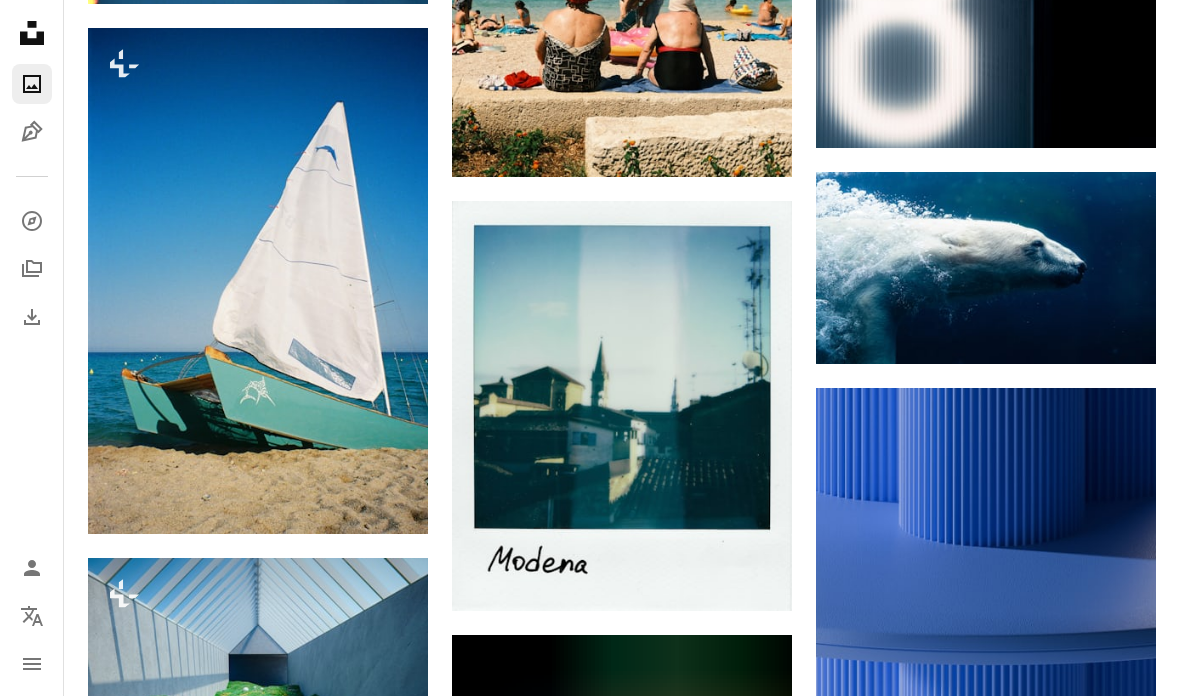 scroll, scrollTop: 11310, scrollLeft: 0, axis: vertical 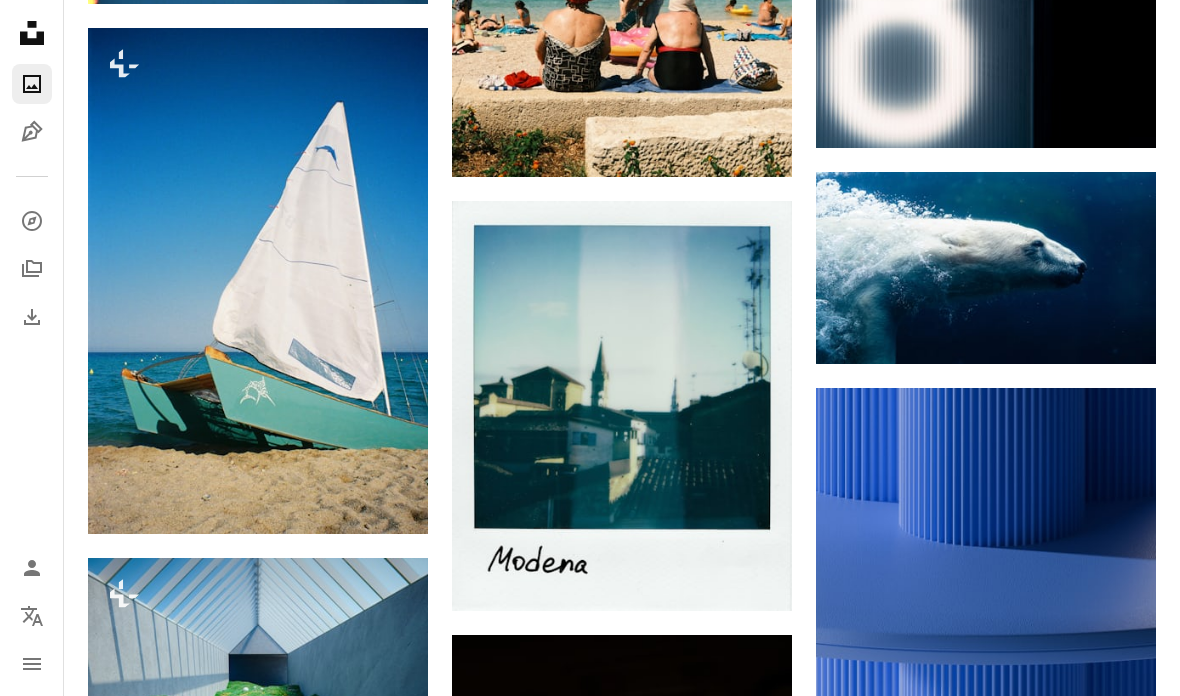 click at bounding box center [258, 281] 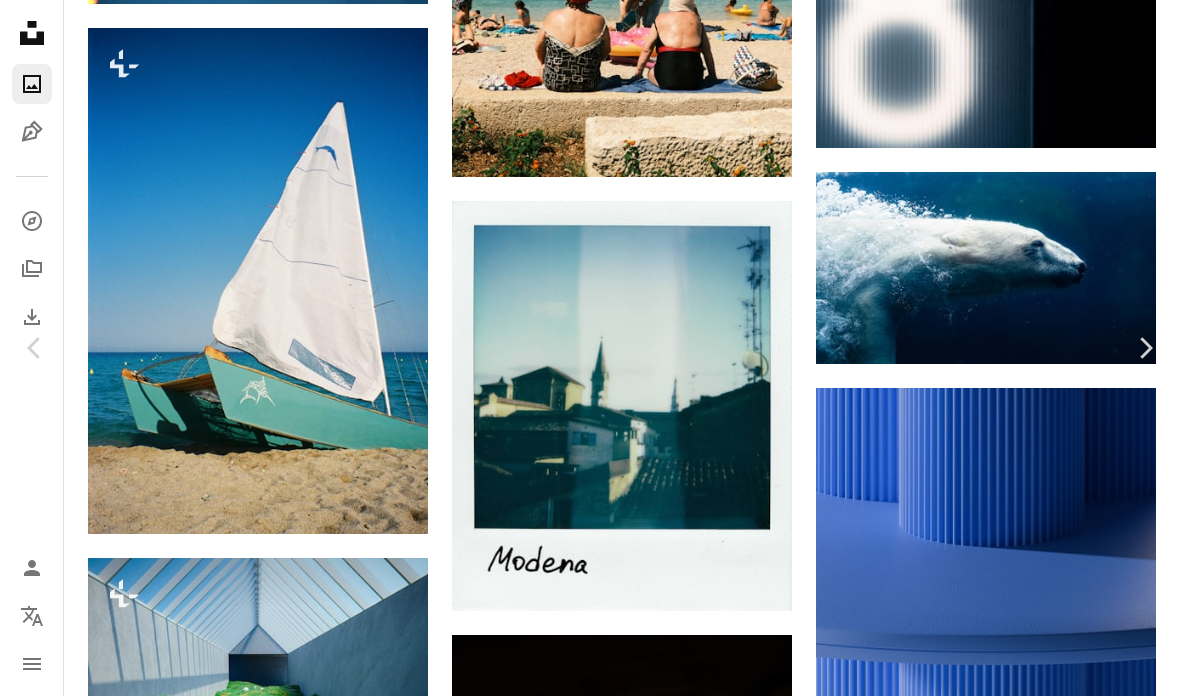 scroll, scrollTop: 11390, scrollLeft: 0, axis: vertical 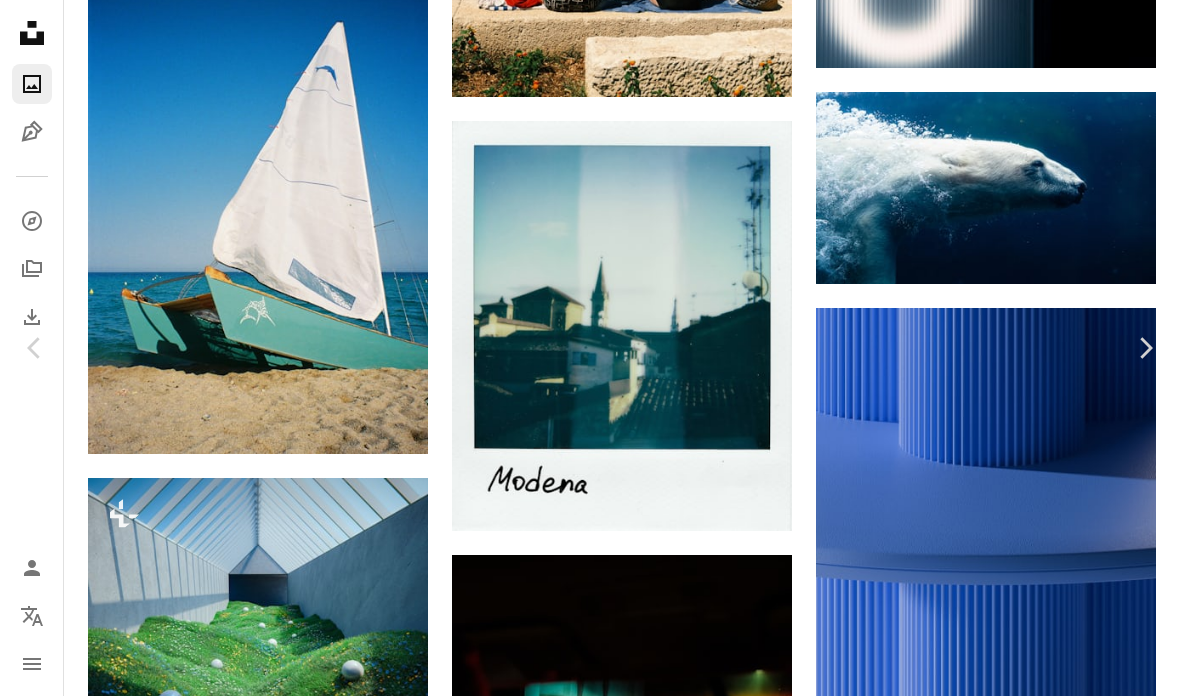 click on "An X shape" at bounding box center [20, 20] 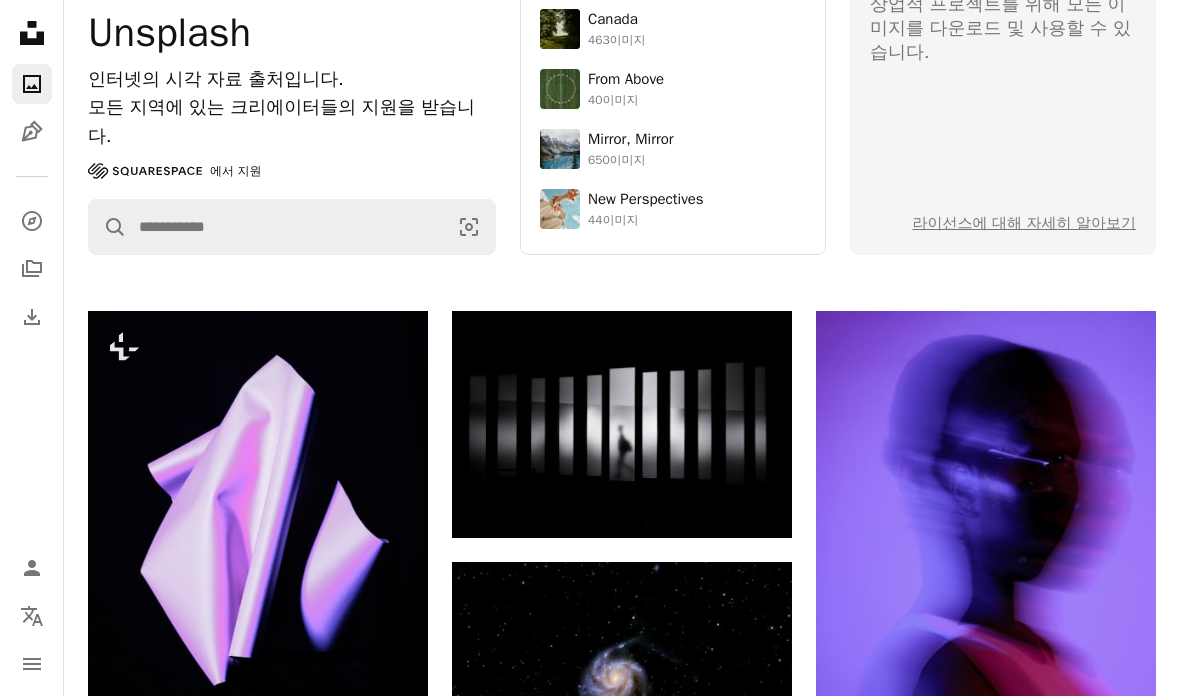 scroll, scrollTop: 0, scrollLeft: 0, axis: both 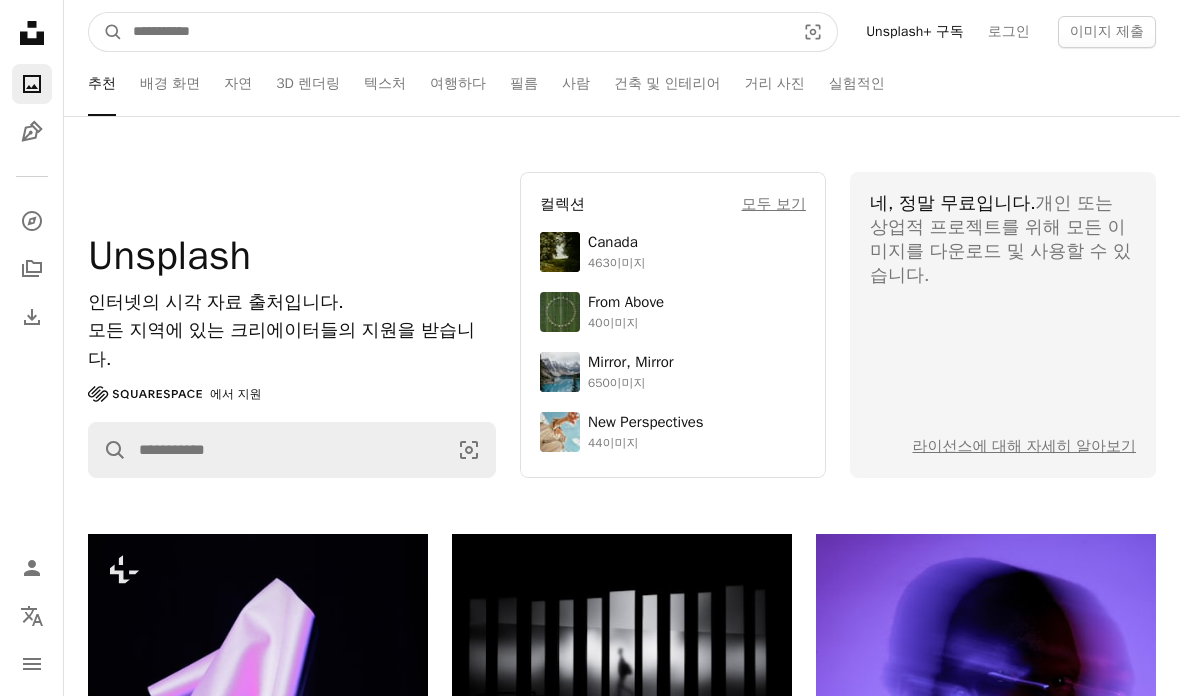 click at bounding box center [456, 32] 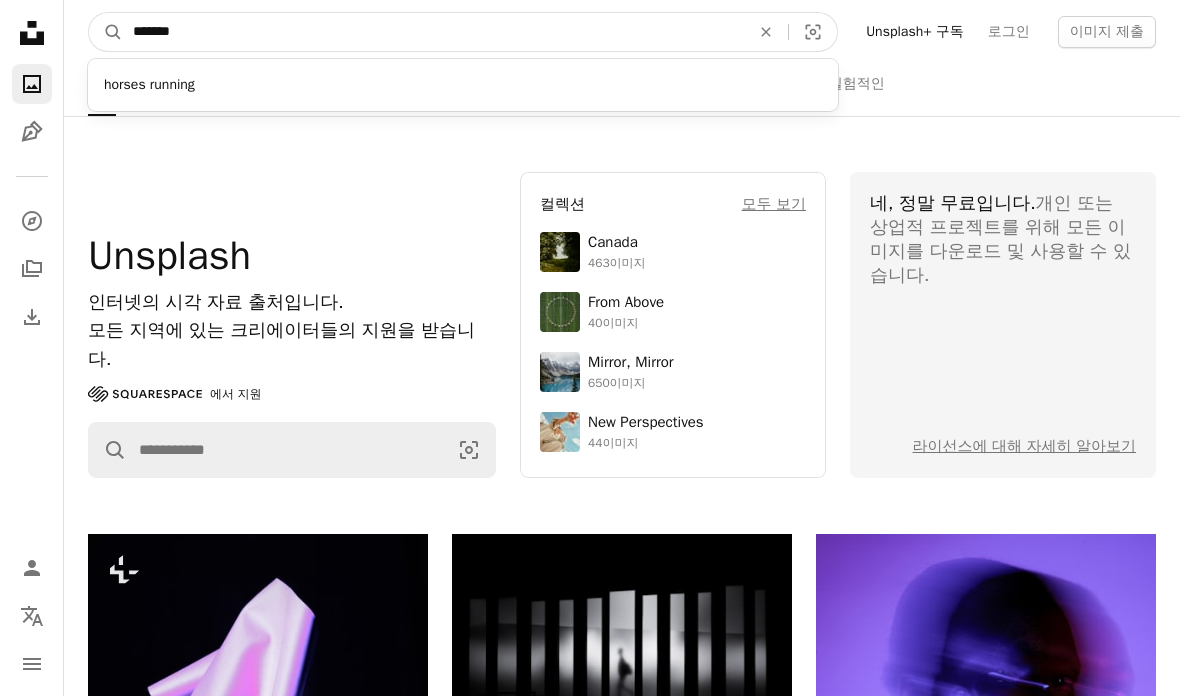 type on "*******" 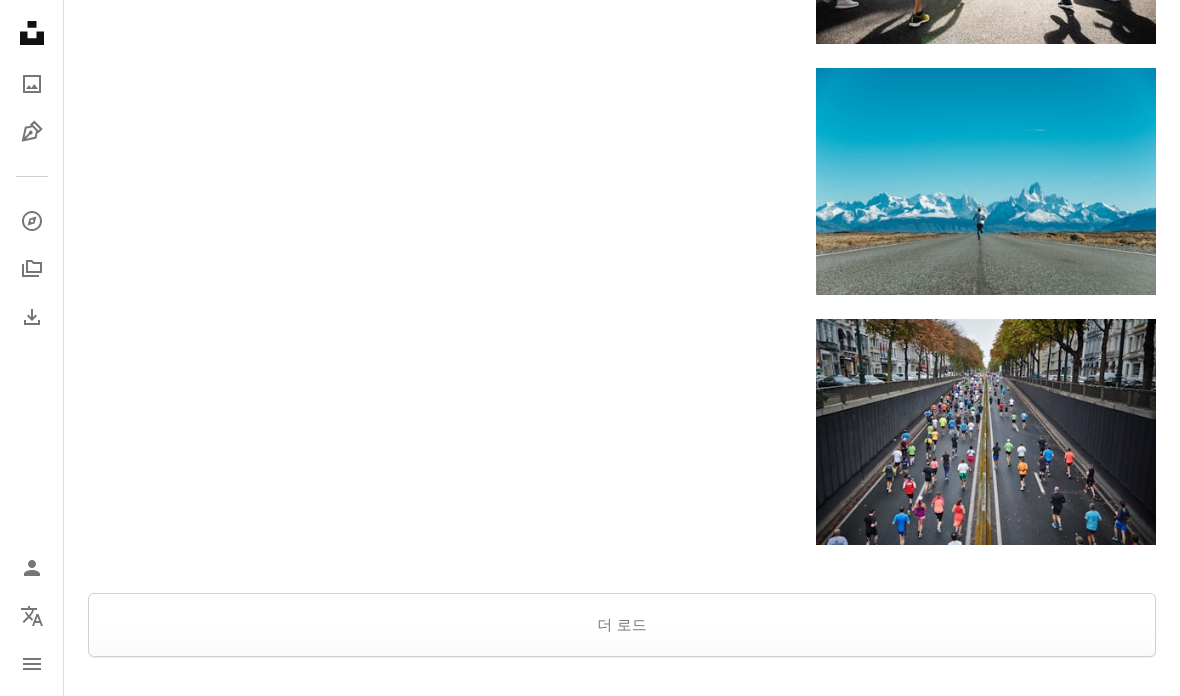scroll, scrollTop: 2728, scrollLeft: 0, axis: vertical 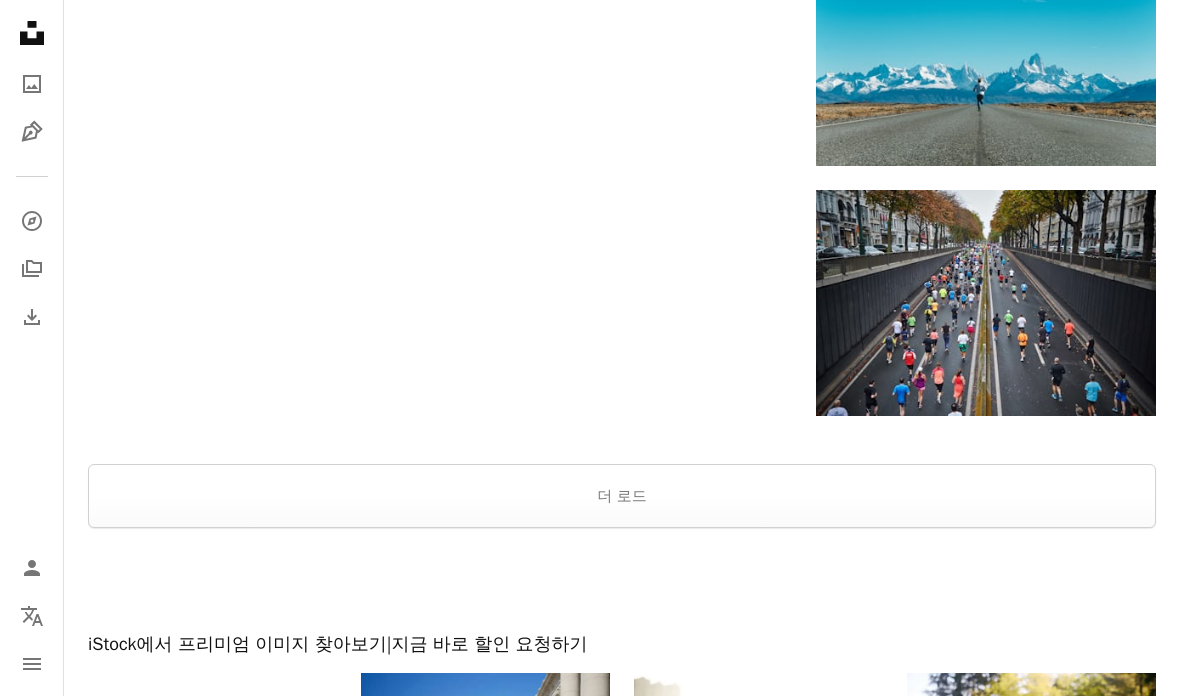click on "더 로드" at bounding box center [622, 496] 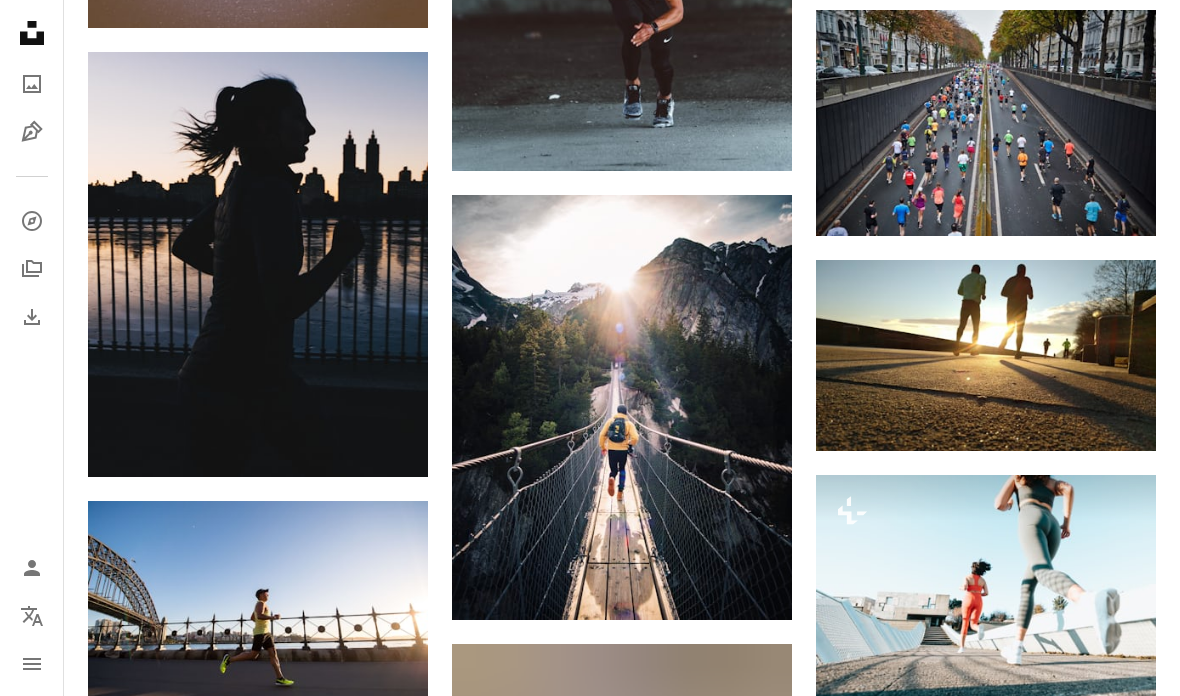scroll, scrollTop: 2908, scrollLeft: 0, axis: vertical 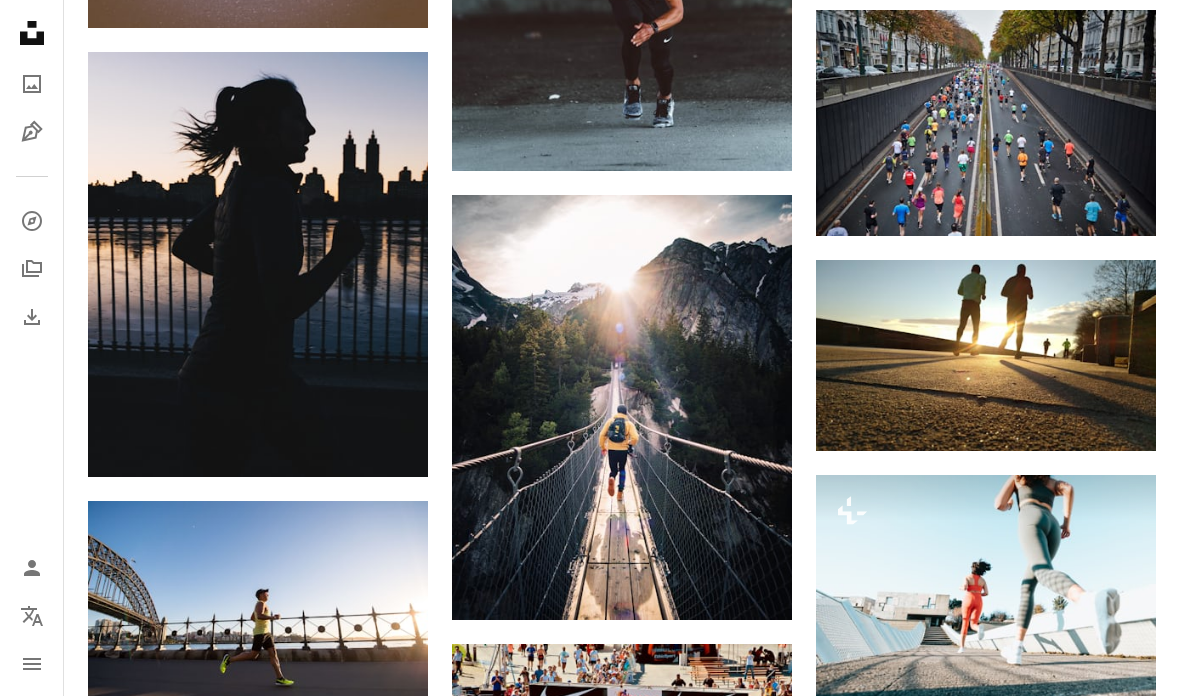 click 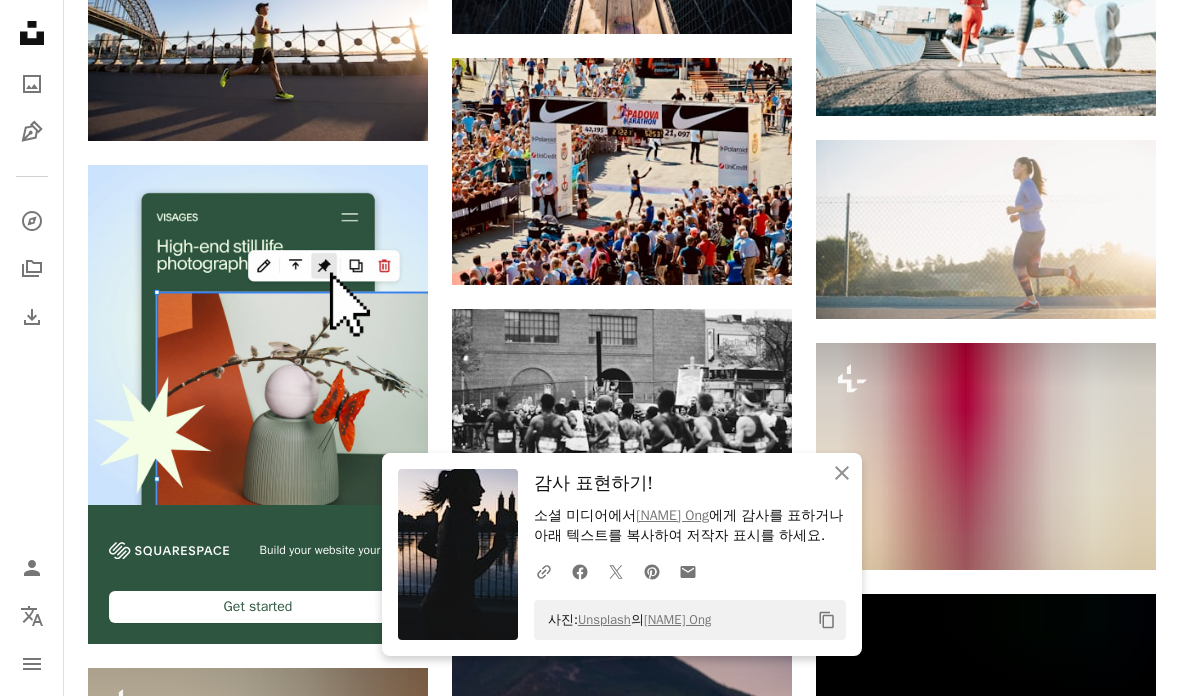 scroll, scrollTop: 3504, scrollLeft: 0, axis: vertical 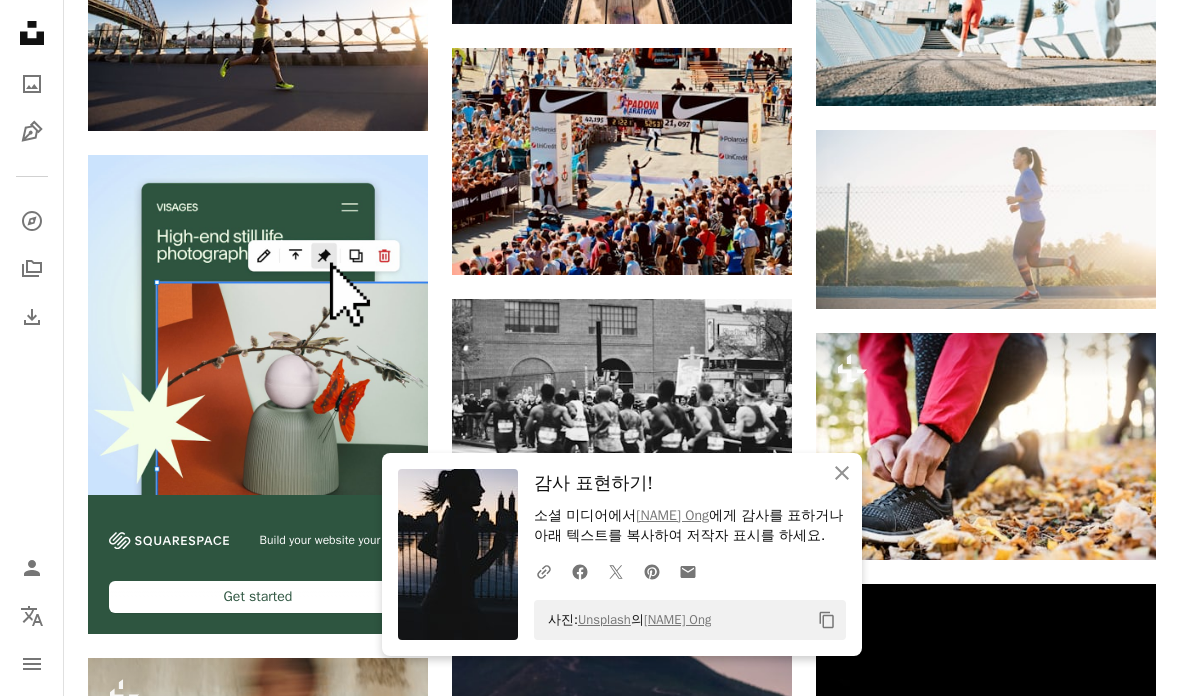 click on "An X shape" 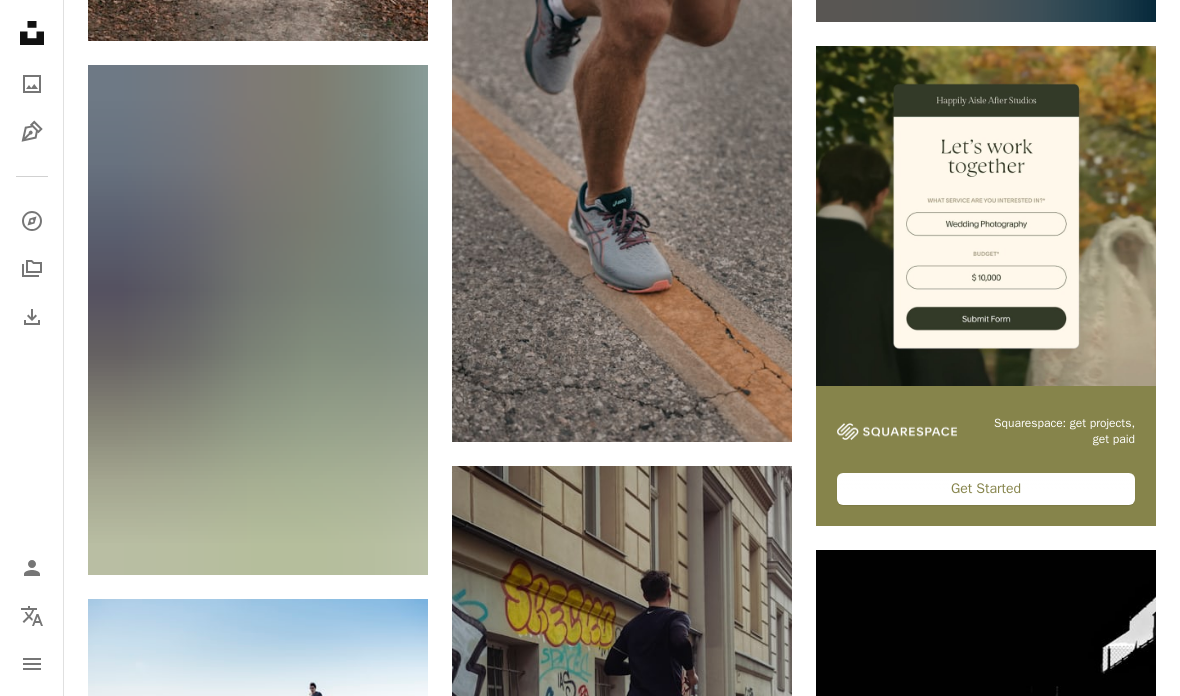 scroll, scrollTop: 6394, scrollLeft: 0, axis: vertical 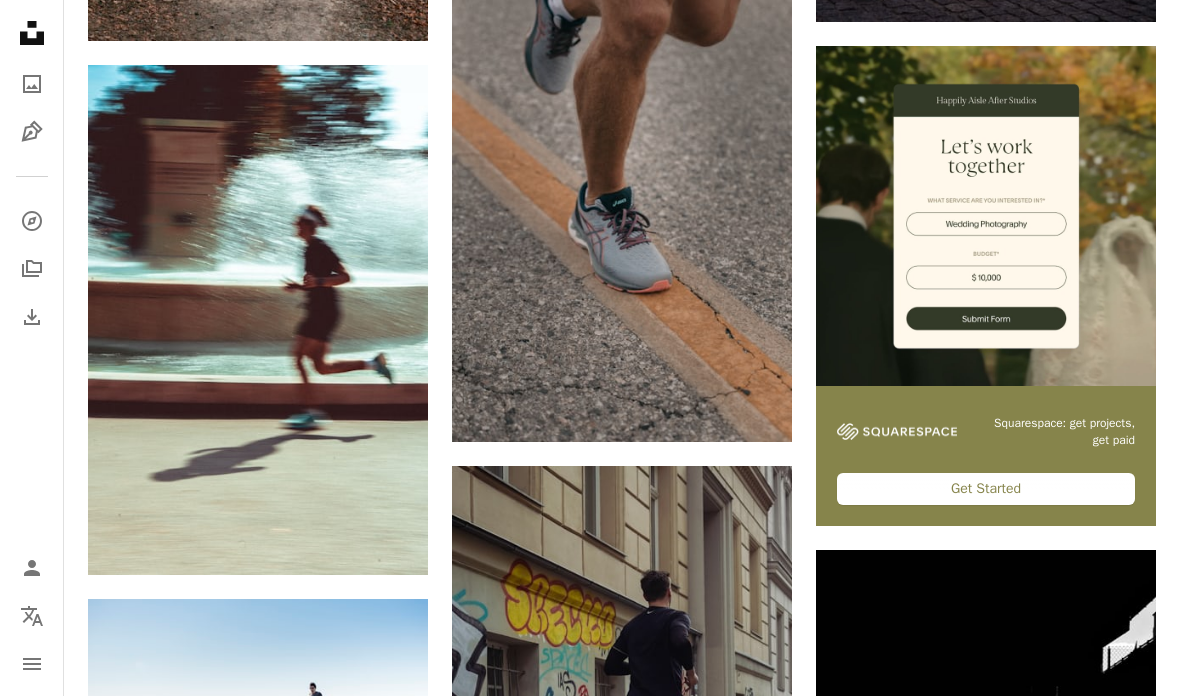 click on "Arrow pointing down" at bounding box center [388, 539] 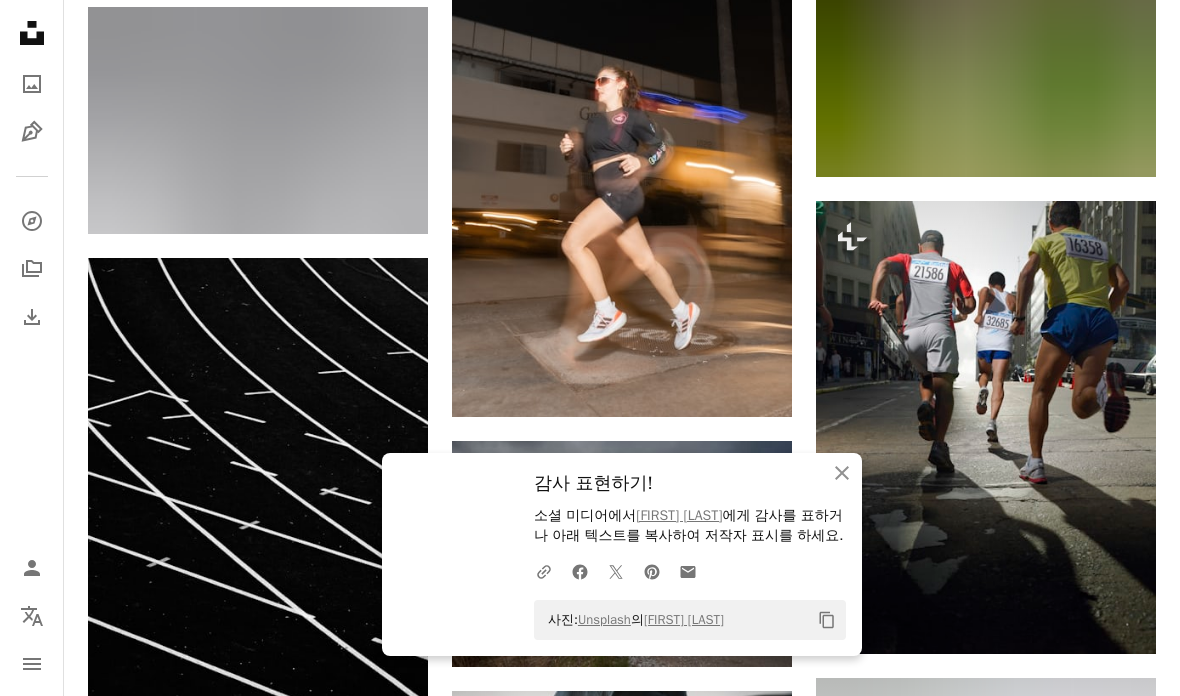 scroll, scrollTop: 7515, scrollLeft: 0, axis: vertical 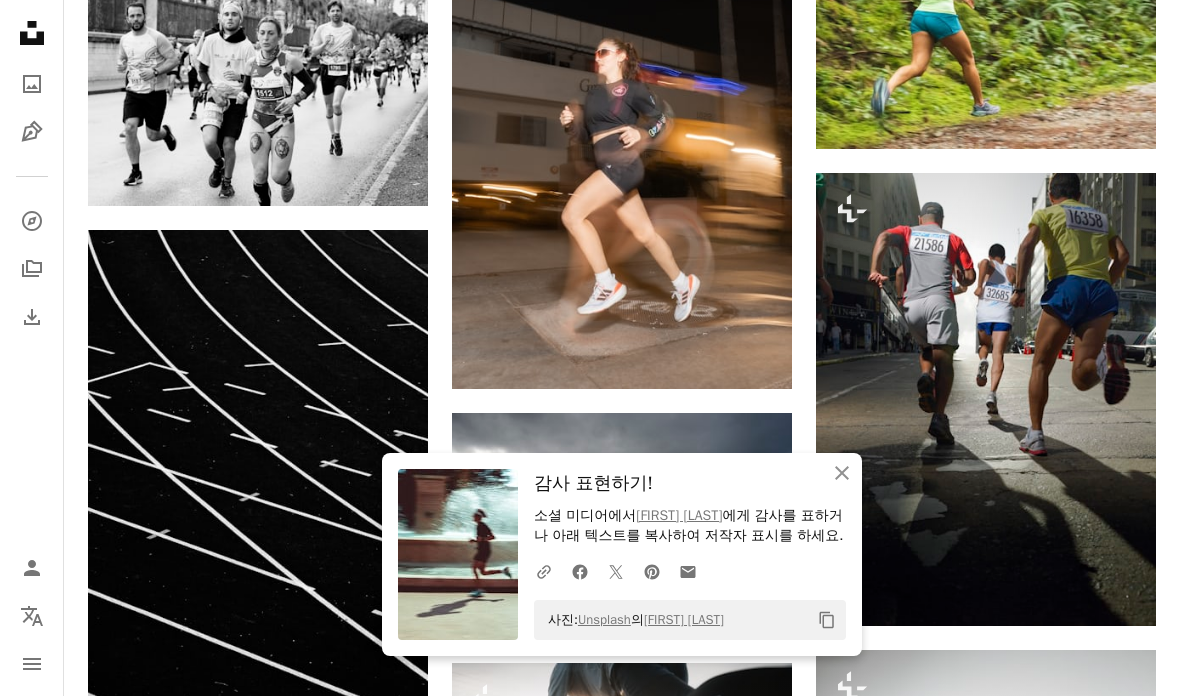 click on "An X shape" 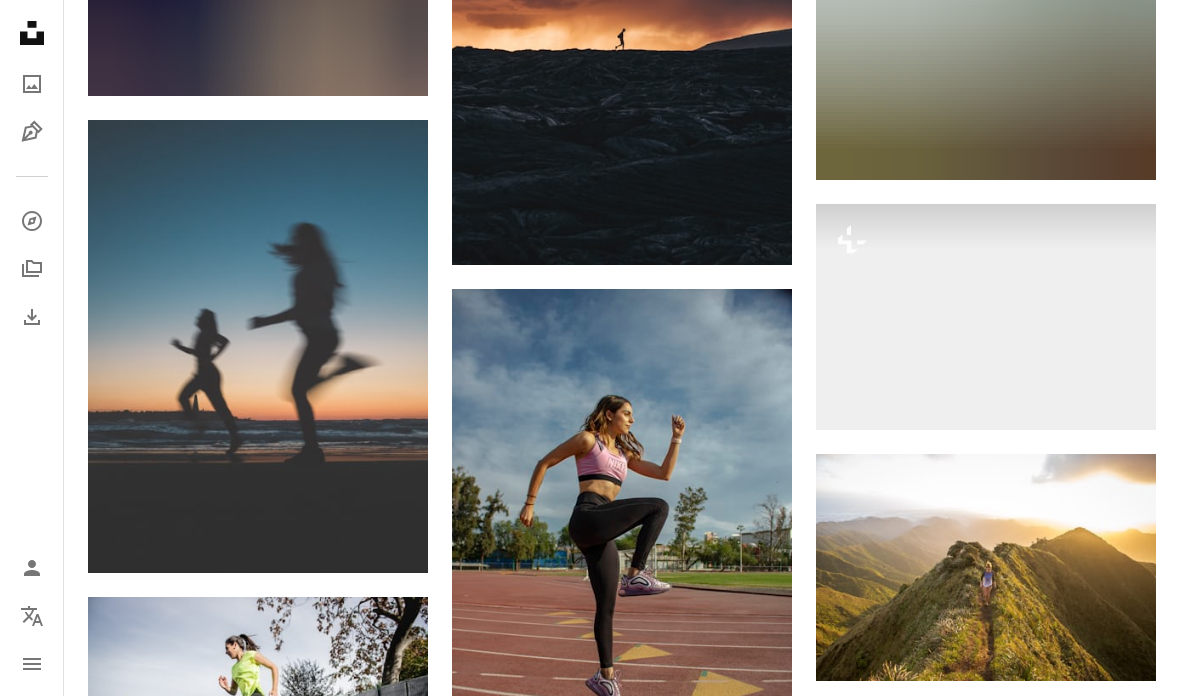 scroll, scrollTop: 11993, scrollLeft: 0, axis: vertical 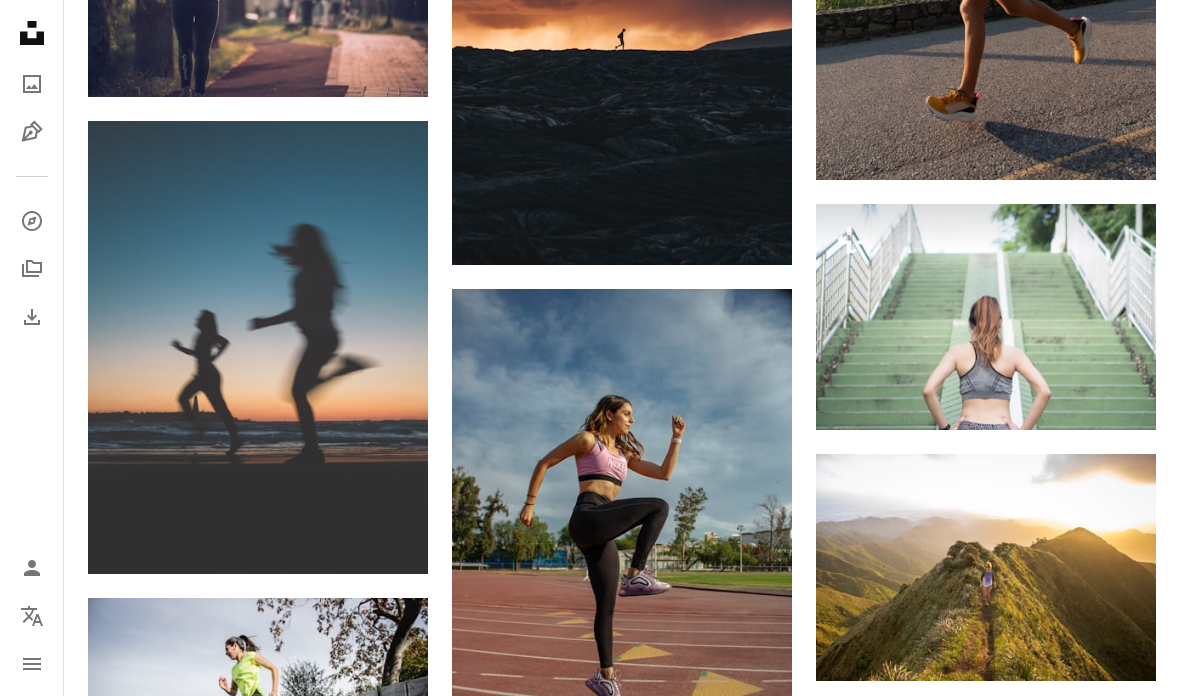 click 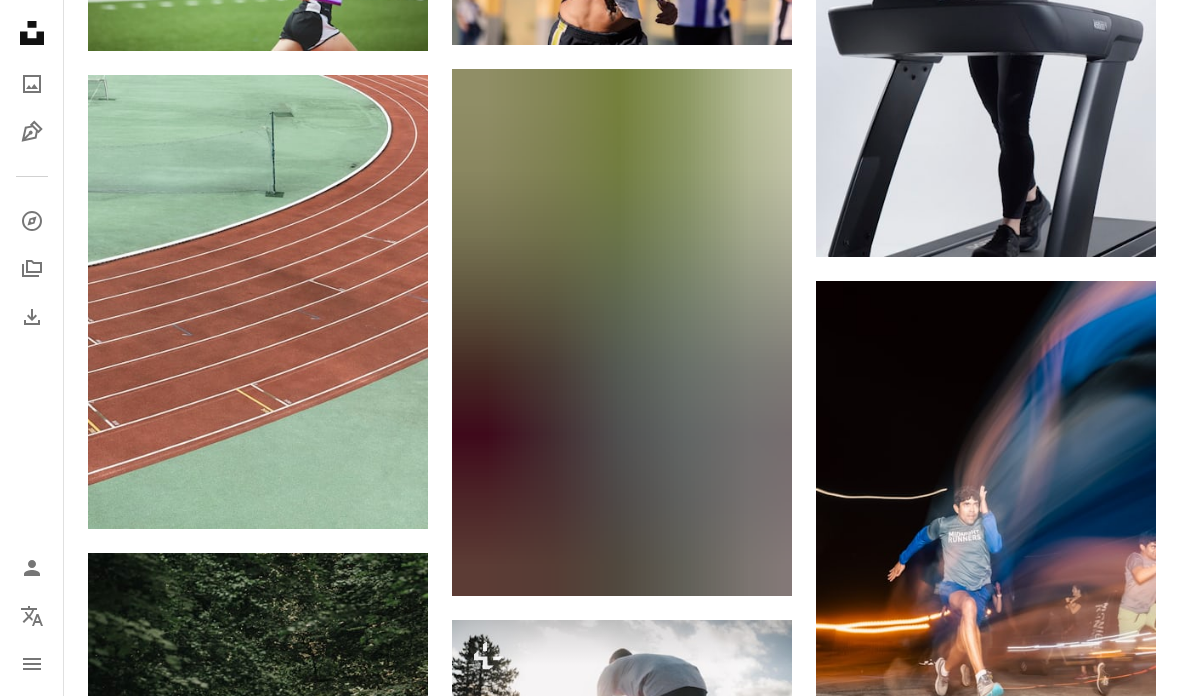 scroll, scrollTop: 25634, scrollLeft: 0, axis: vertical 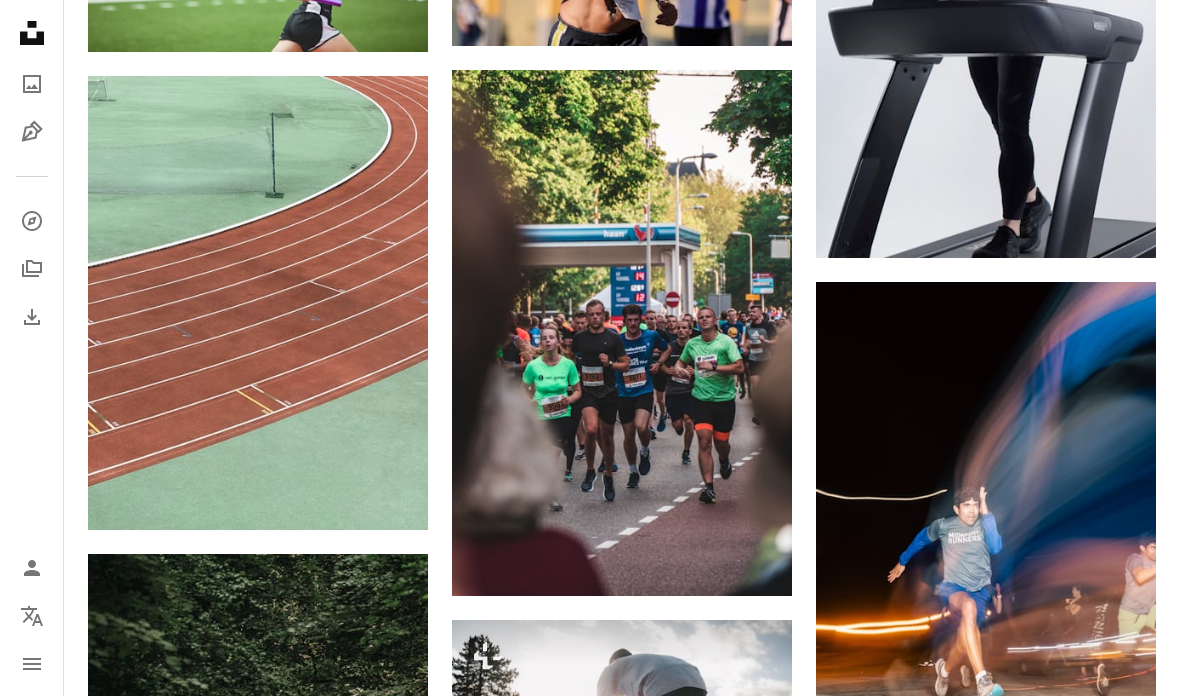 click on "Arrow pointing down" 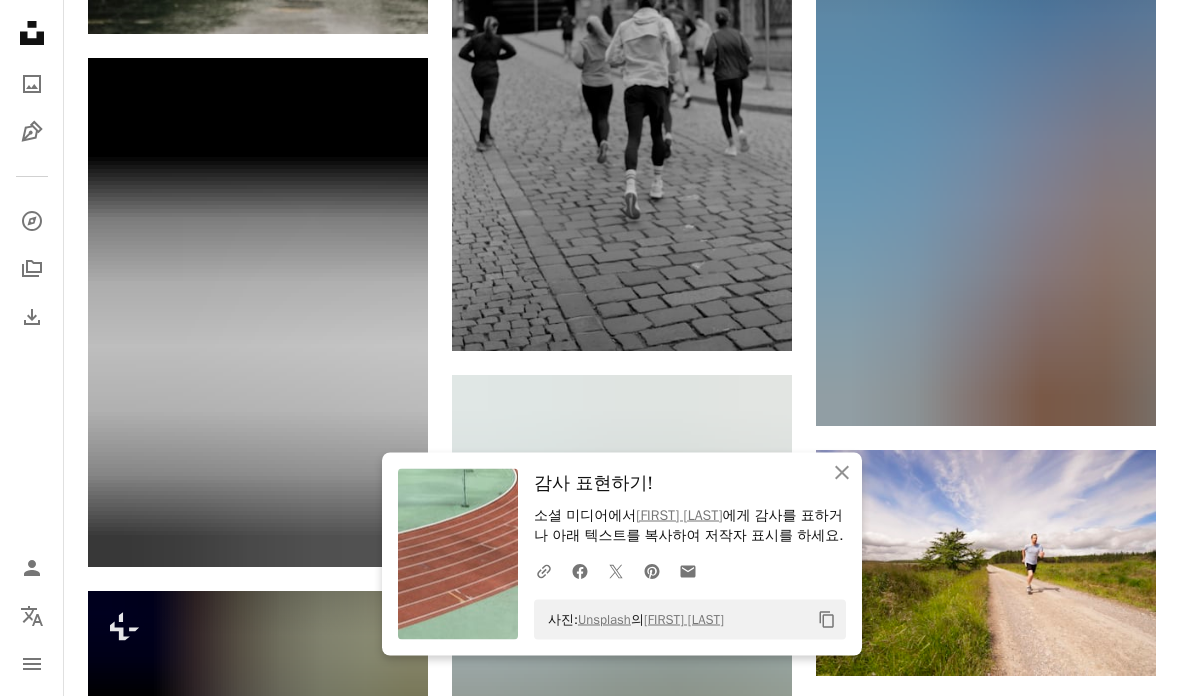 scroll, scrollTop: 26664, scrollLeft: 0, axis: vertical 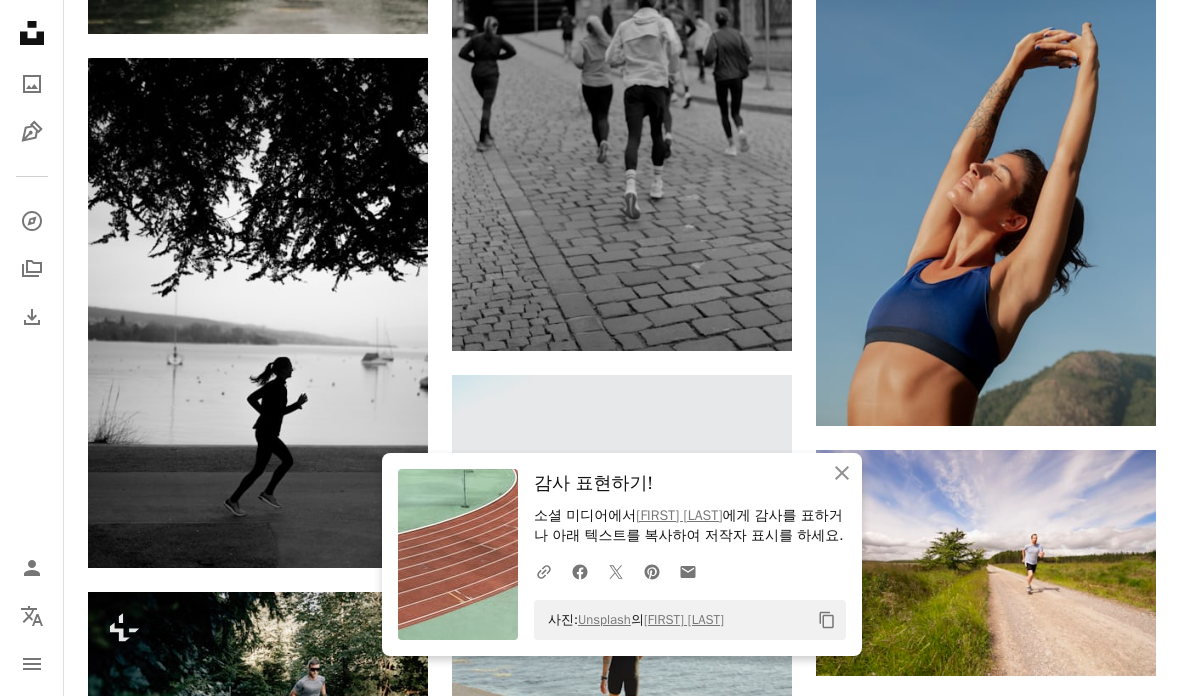 click on "An X shape" 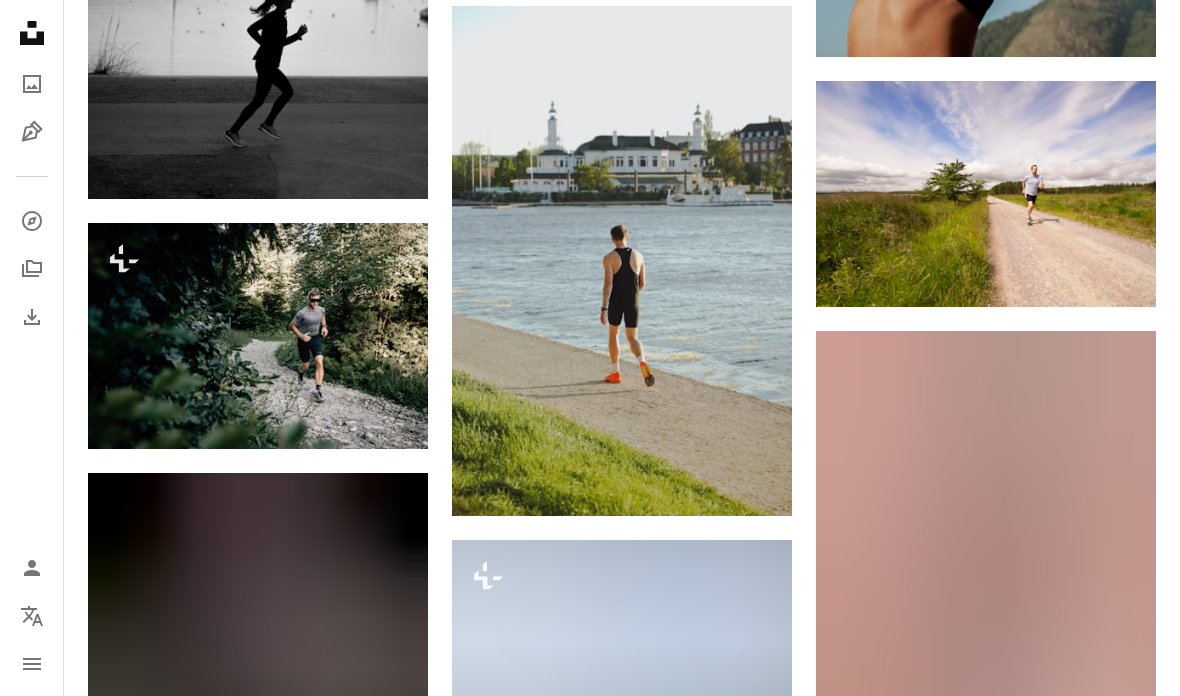 scroll, scrollTop: 27027, scrollLeft: 0, axis: vertical 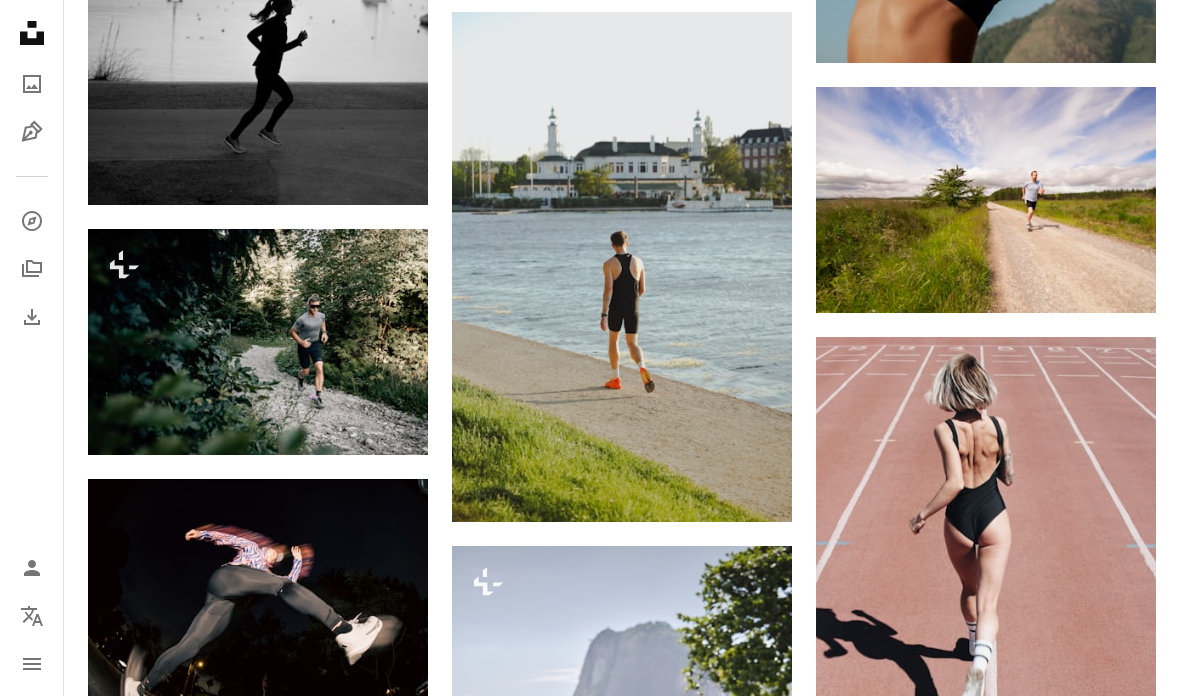 click on "Arrow pointing down" 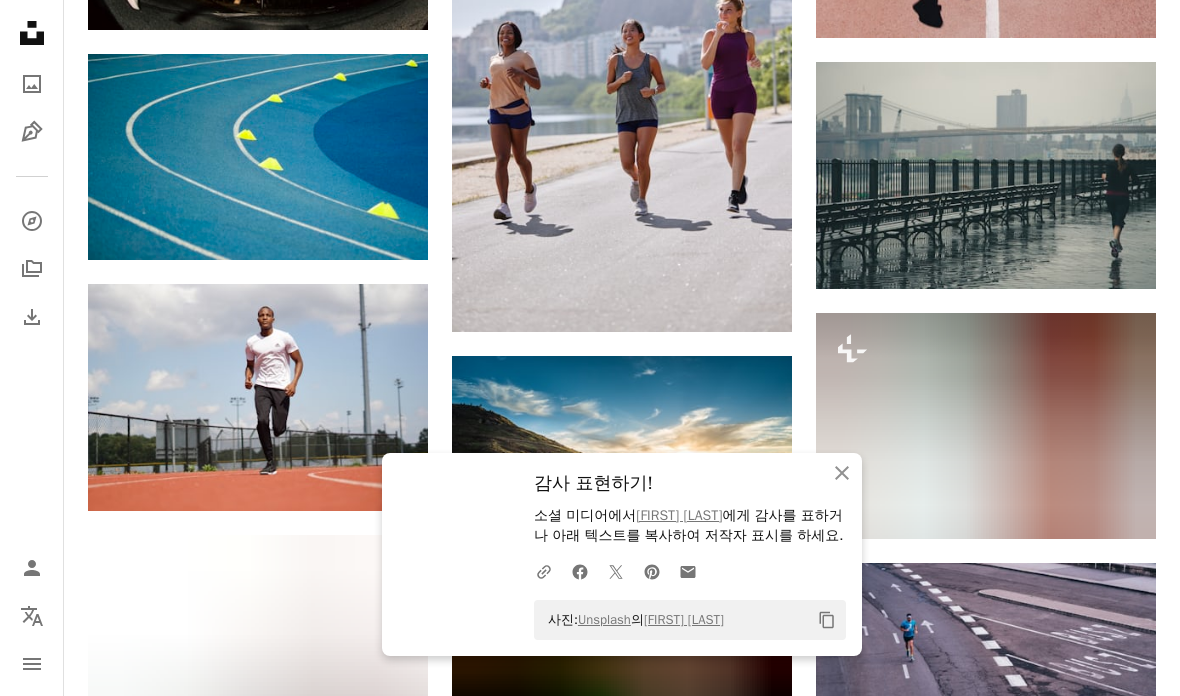 scroll, scrollTop: 27752, scrollLeft: 0, axis: vertical 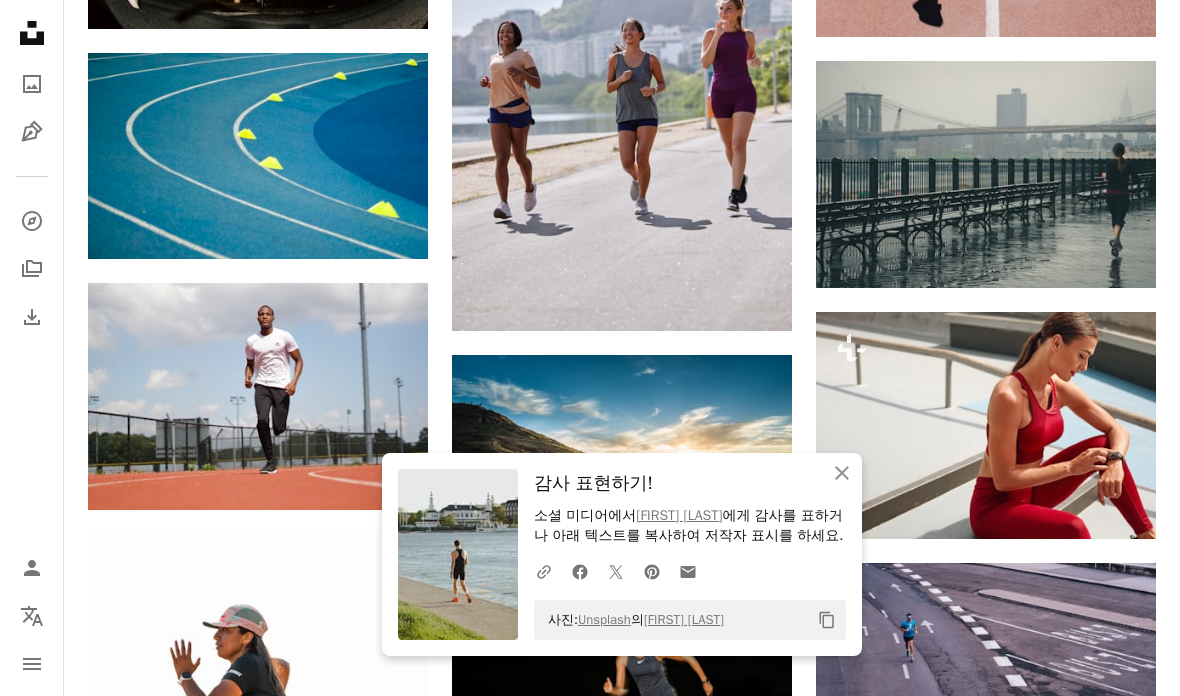 click on "An X shape" 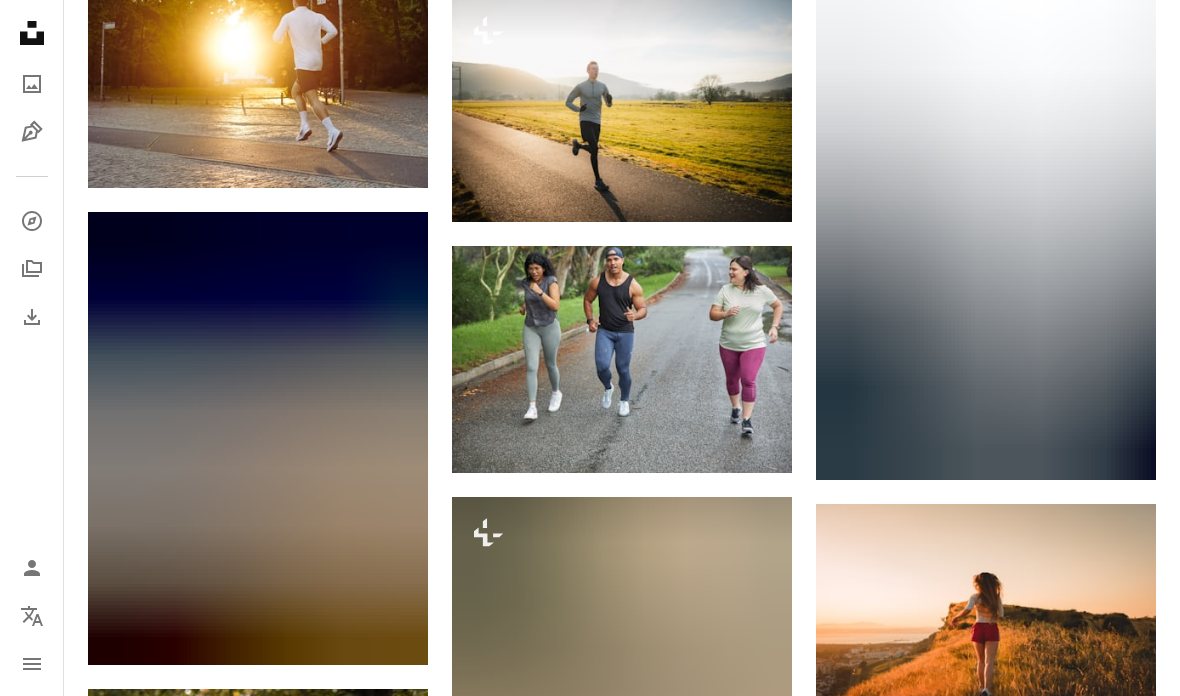 scroll, scrollTop: 23703, scrollLeft: 0, axis: vertical 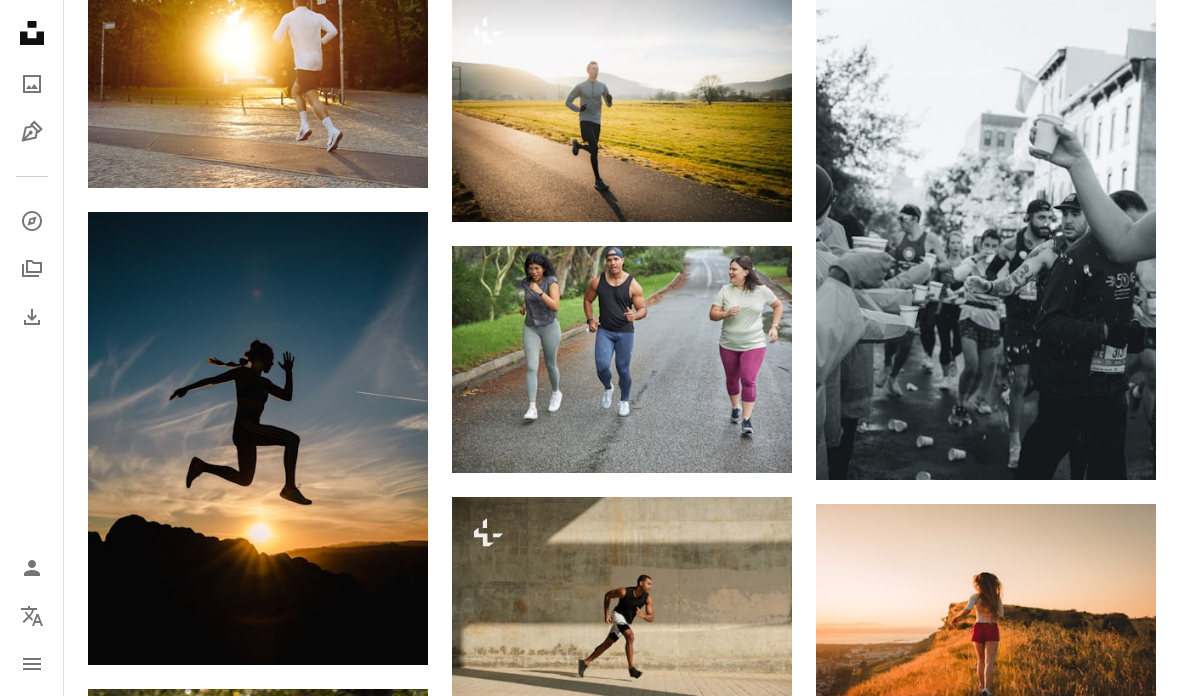 click 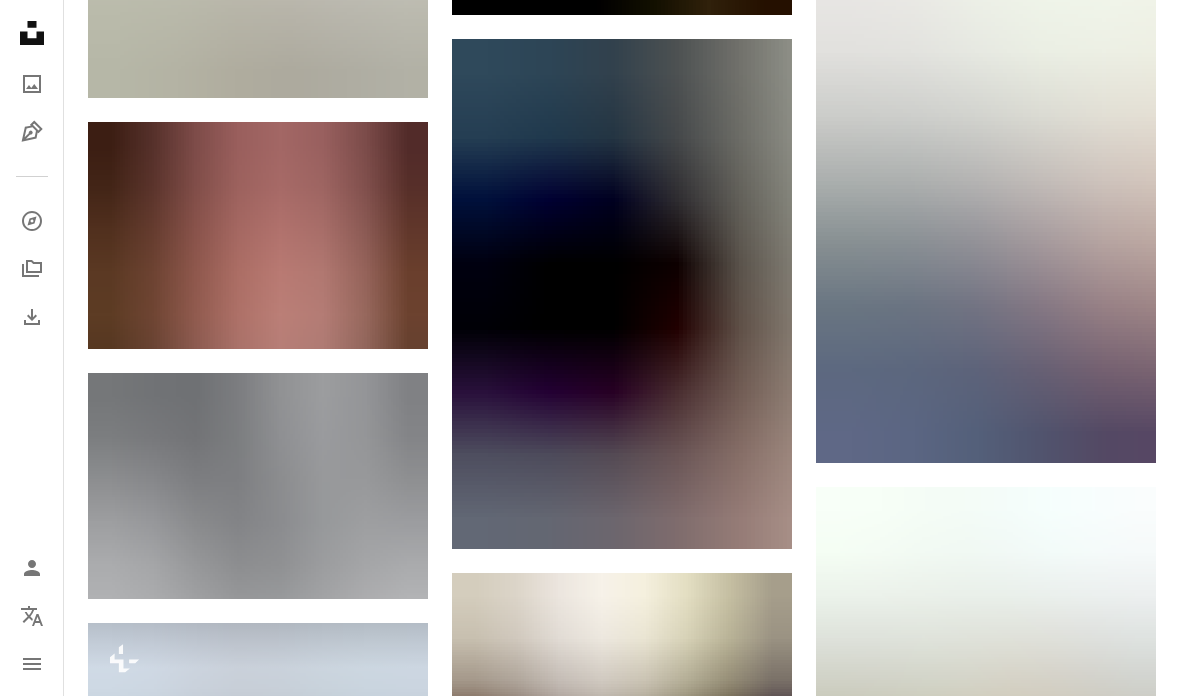 scroll, scrollTop: 30113, scrollLeft: 0, axis: vertical 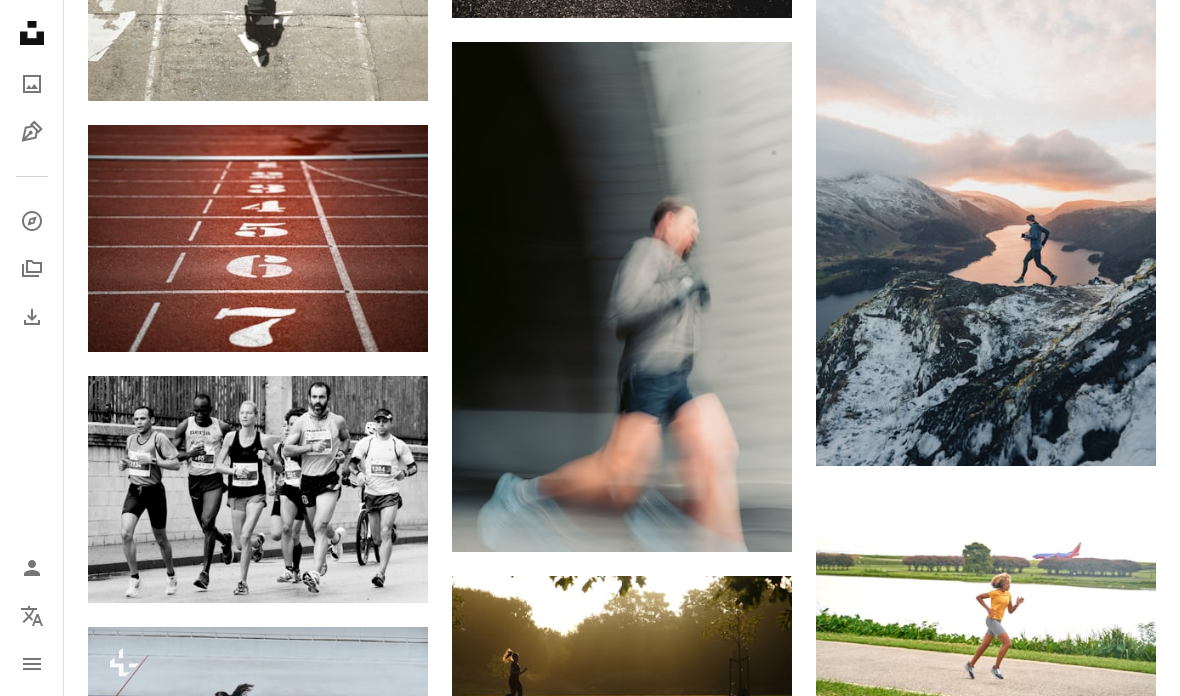 click on "Plus sign for Unsplash+ A heart A plus sign Fellipe Ditadi Unsplash+ 용 A lock 다운로드 A heart A plus sign Bruno Nascimento Arrow pointing down A heart A plus sign Filip Mroz Arrow pointing down A heart A plus sign Venti Views 고용 가능 A checkmark inside of a circle Arrow pointing down Plus sign for Unsplash+ A heart A plus sign Getty Images Unsplash+ 용 A lock 다운로드 A heart A plus sign Isaac Wendland Arrow pointing down Plus sign for Unsplash+ A heart A plus sign A. C. Unsplash+ 용 A lock 다운로드 A heart A plus sign Clem Onojeghuo 고용 가능 A checkmark inside of a circle Arrow pointing down A heart A plus sign Zac Ong 고용 가능 A checkmark inside of a circle Arrow pointing down A heart A plus sign Chander R Arrow pointing down –– ––– –––  –– ––– –  ––– –––  ––––  –   – –– –––  – – ––– –– –– –––– –– Build your website your way. Get started Plus sign for Unsplash+ A heart A plus sign 용" at bounding box center [622, -13035] 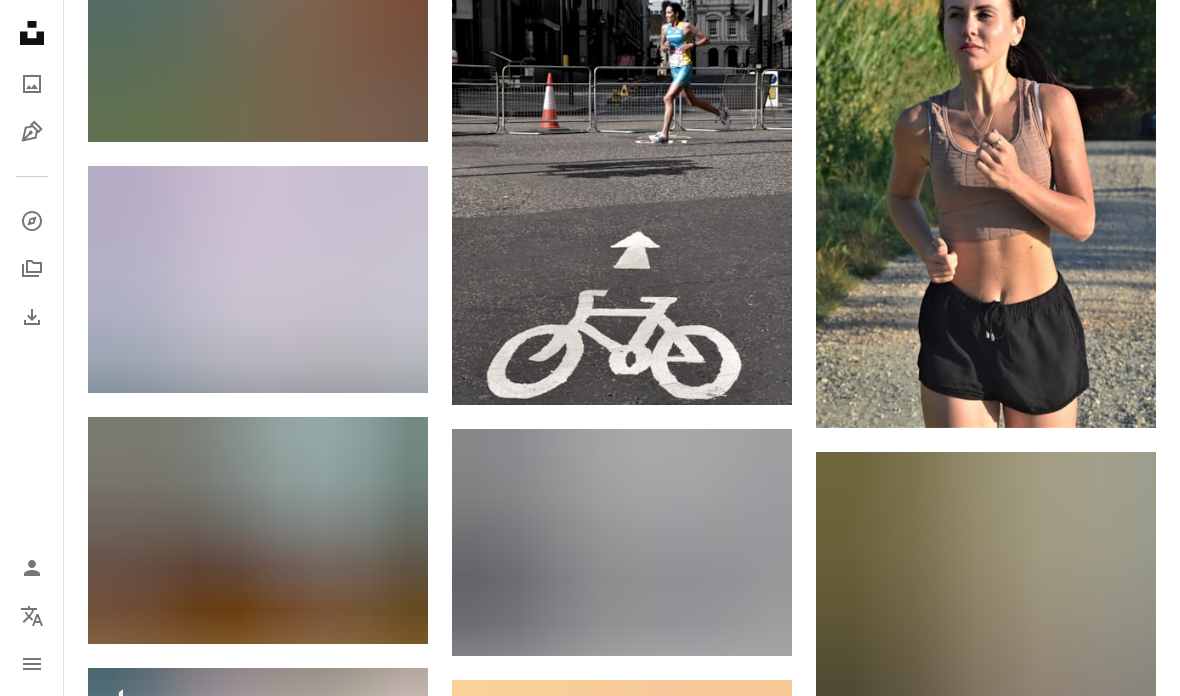 scroll, scrollTop: 39689, scrollLeft: 0, axis: vertical 